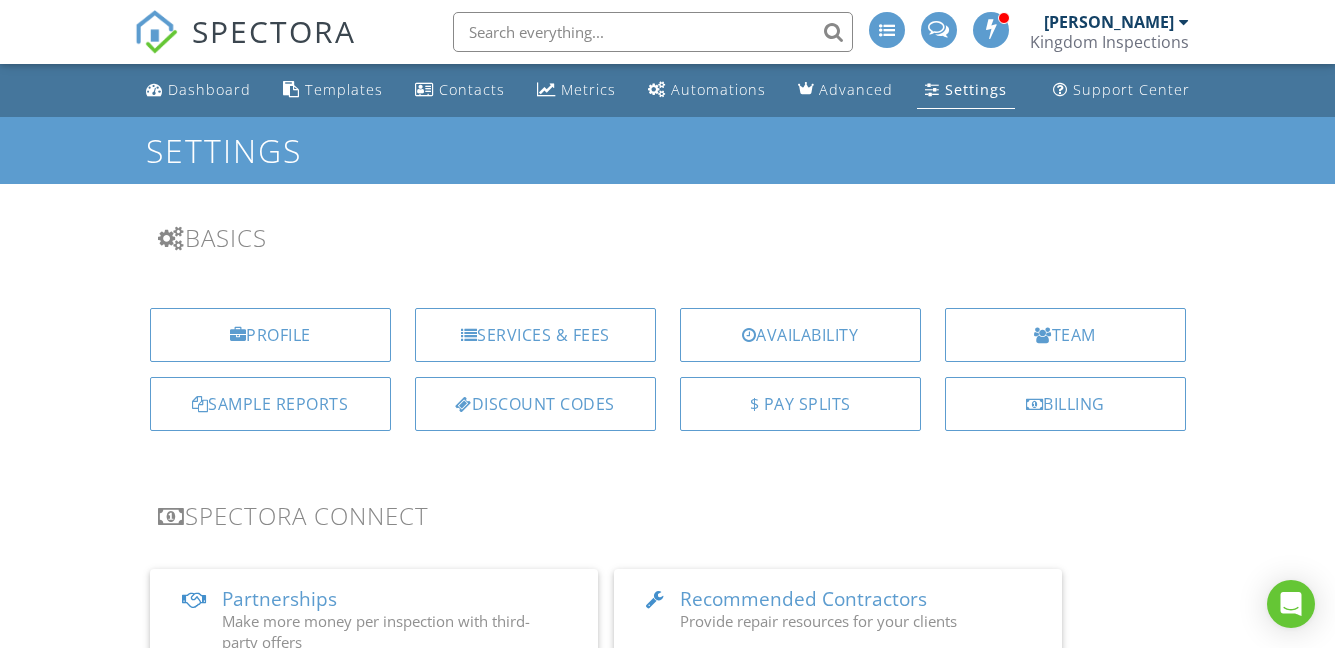 scroll, scrollTop: 0, scrollLeft: 0, axis: both 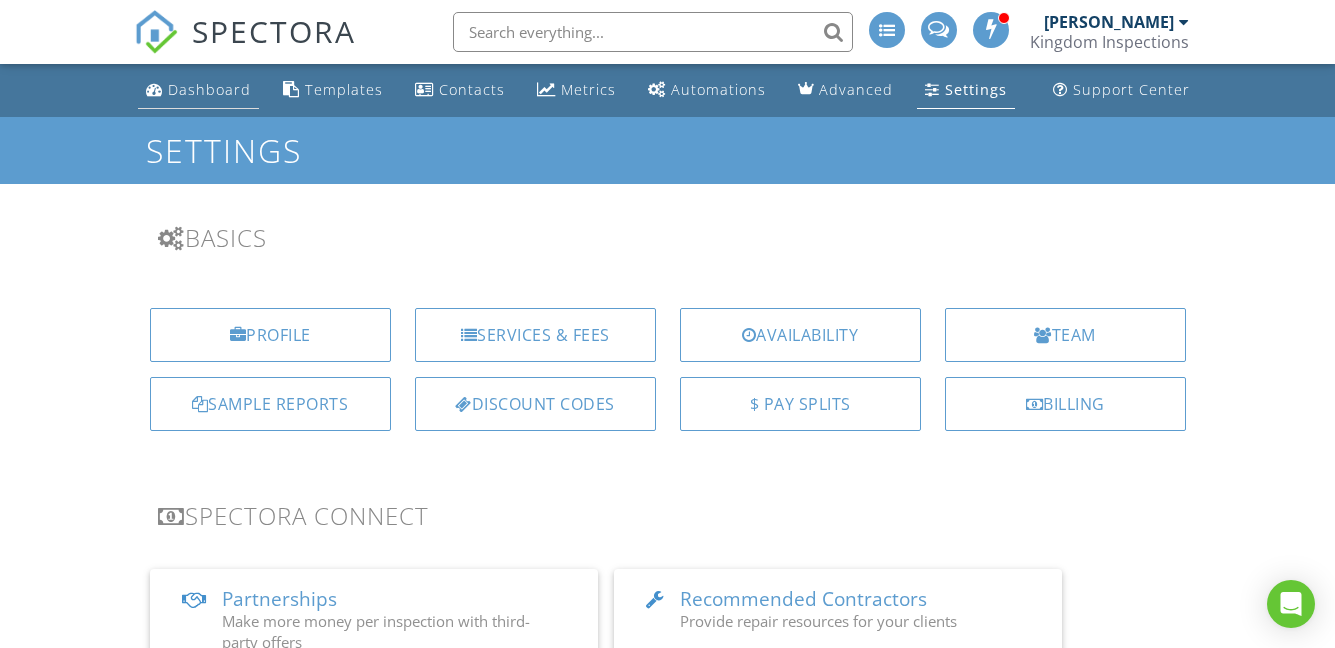 click on "Dashboard" at bounding box center [209, 89] 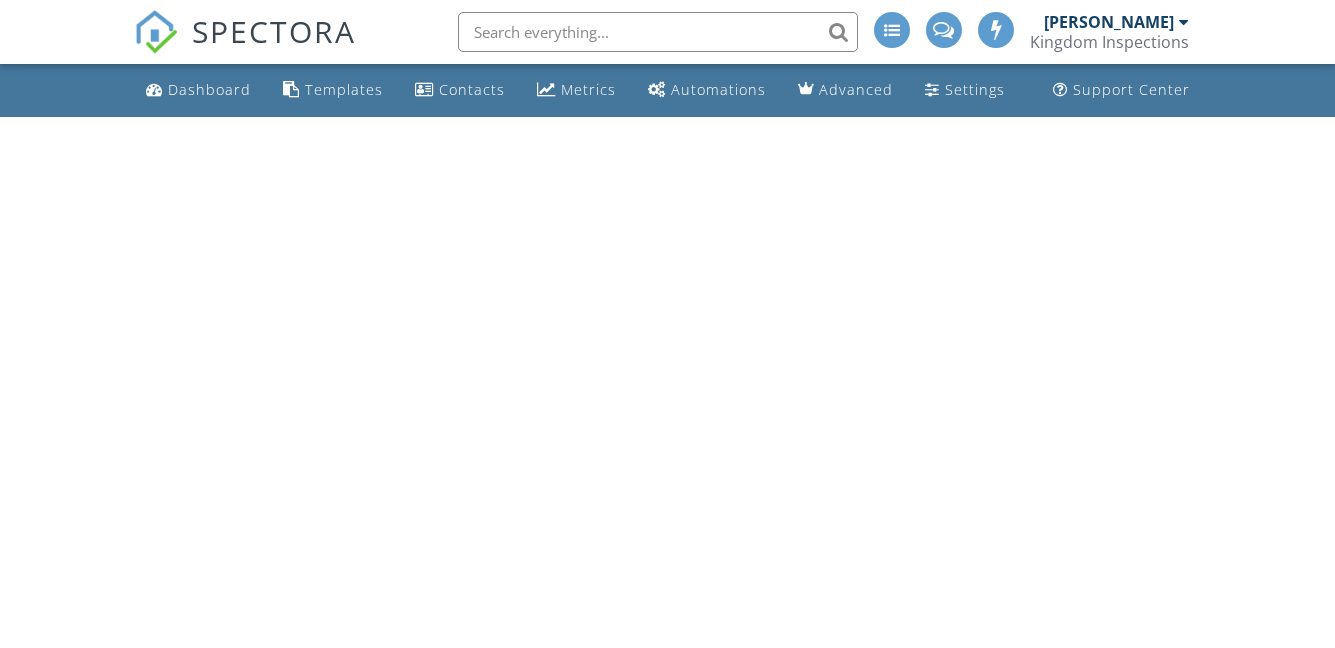 scroll, scrollTop: 0, scrollLeft: 0, axis: both 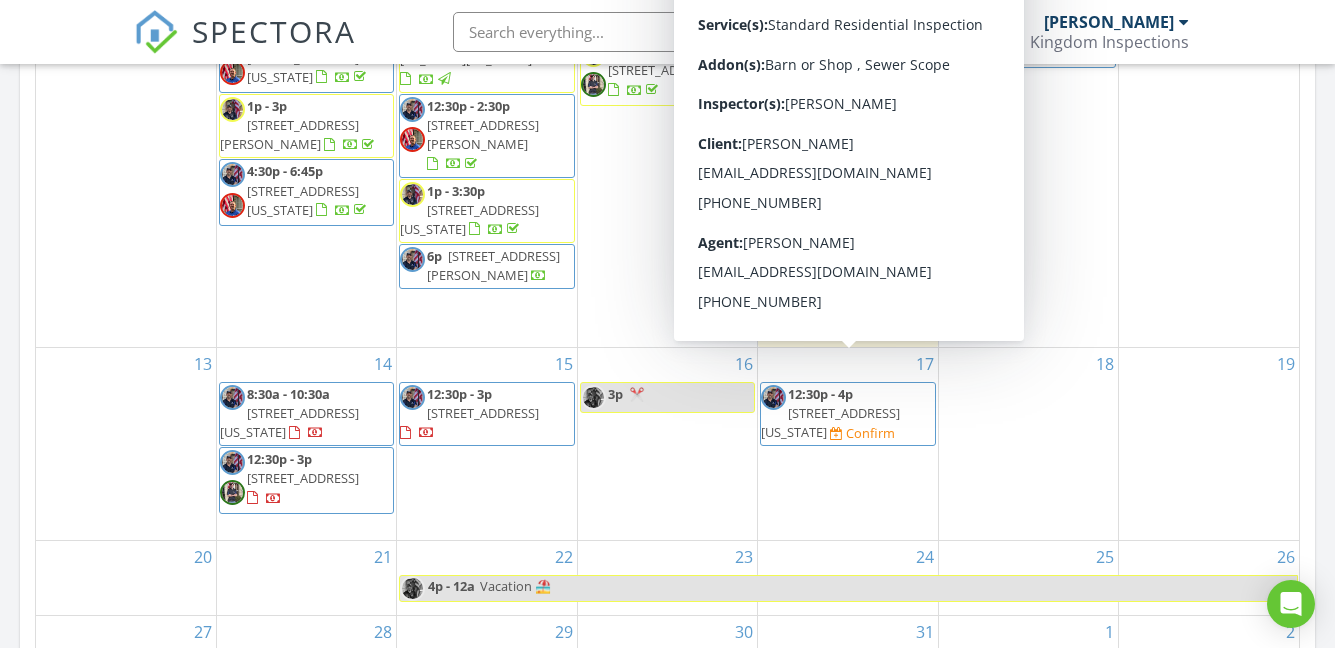 click on "500 NW 36th Terrace, Oklahoma City 73118" at bounding box center [830, 422] 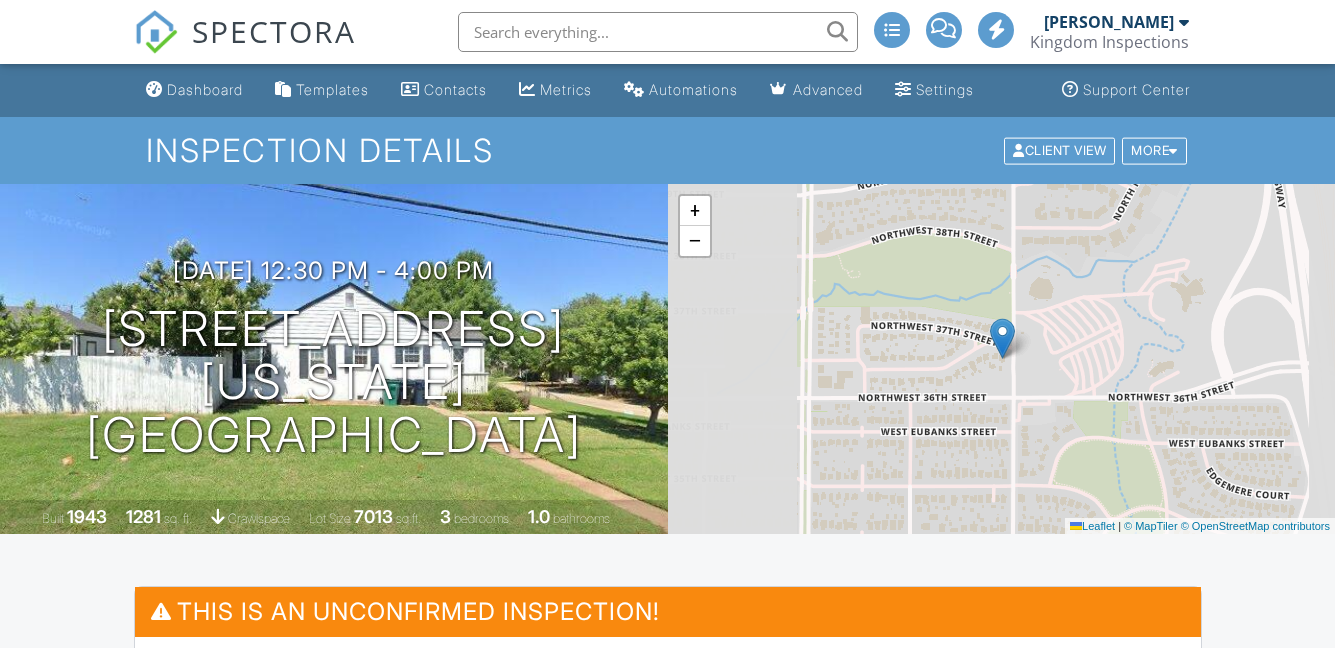 scroll, scrollTop: 0, scrollLeft: 0, axis: both 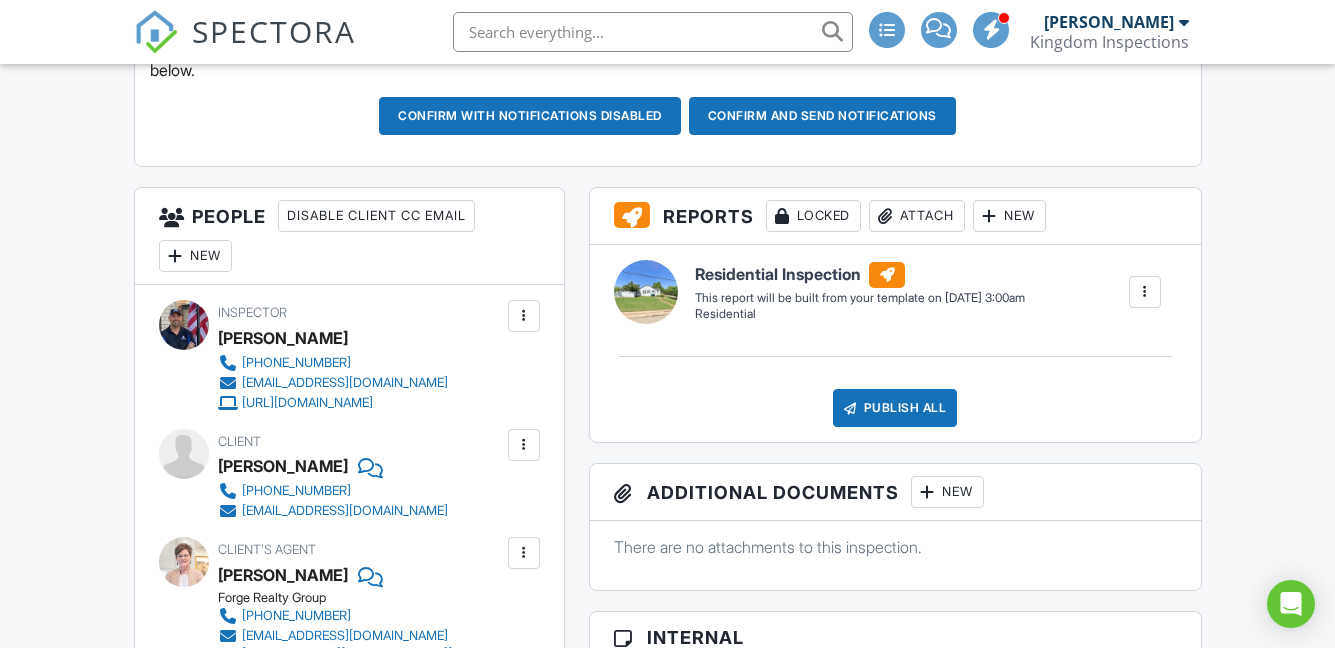 click on "New" at bounding box center [195, 256] 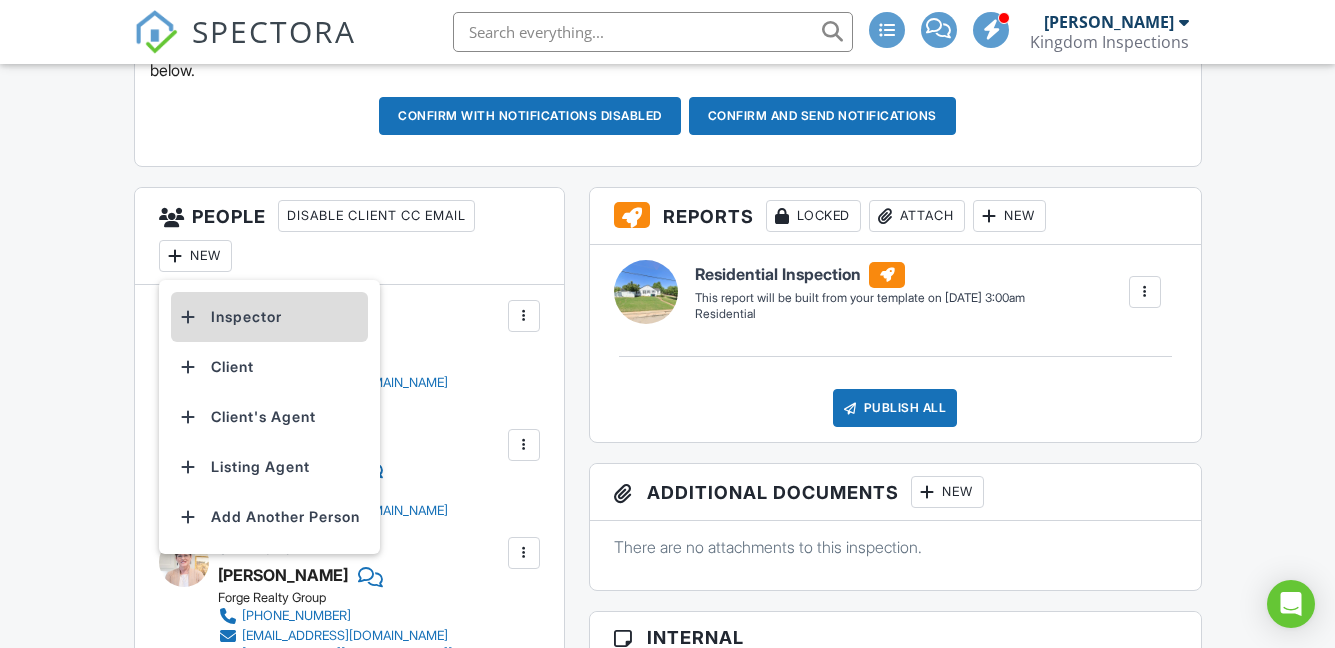 click on "Inspector" at bounding box center (269, 317) 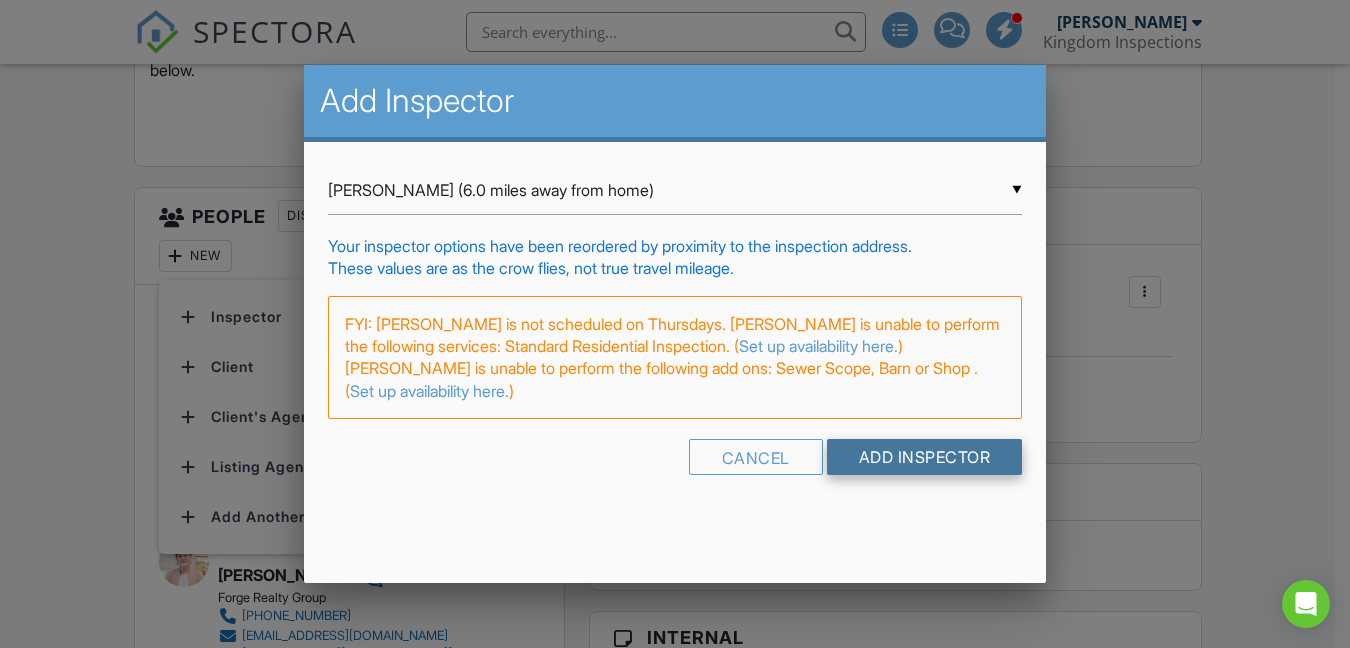 click on "Add Inspector" at bounding box center [925, 457] 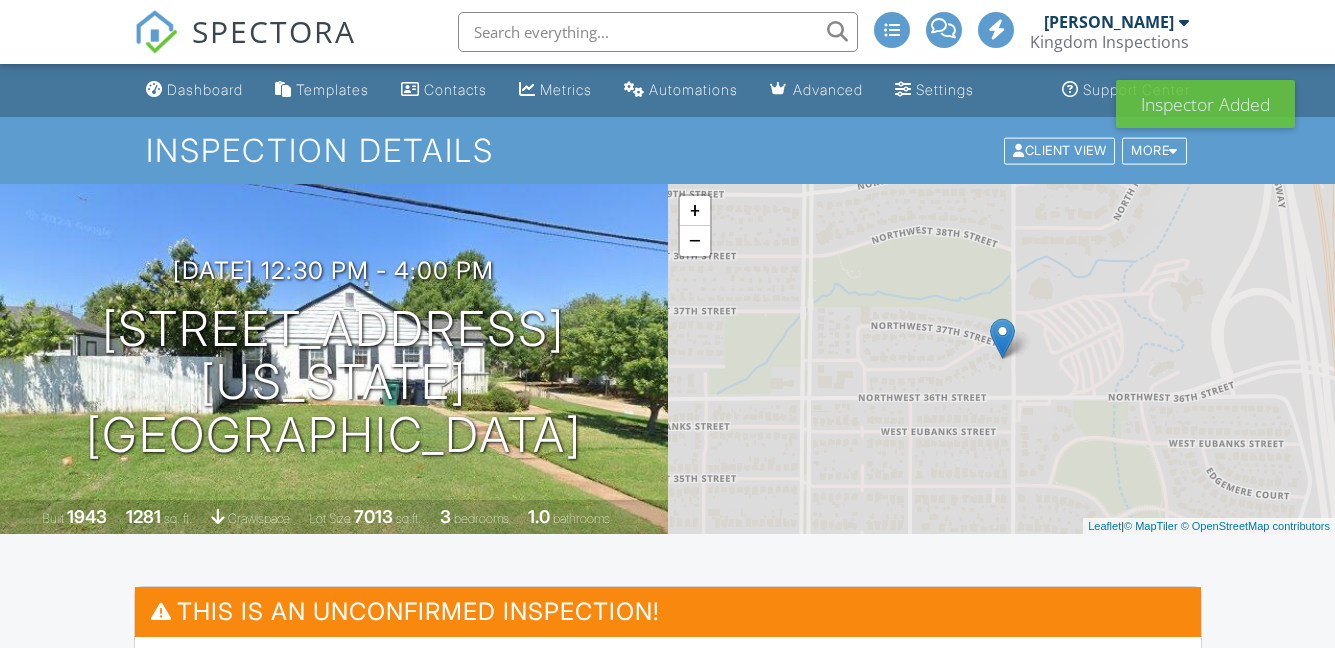 scroll, scrollTop: 0, scrollLeft: 0, axis: both 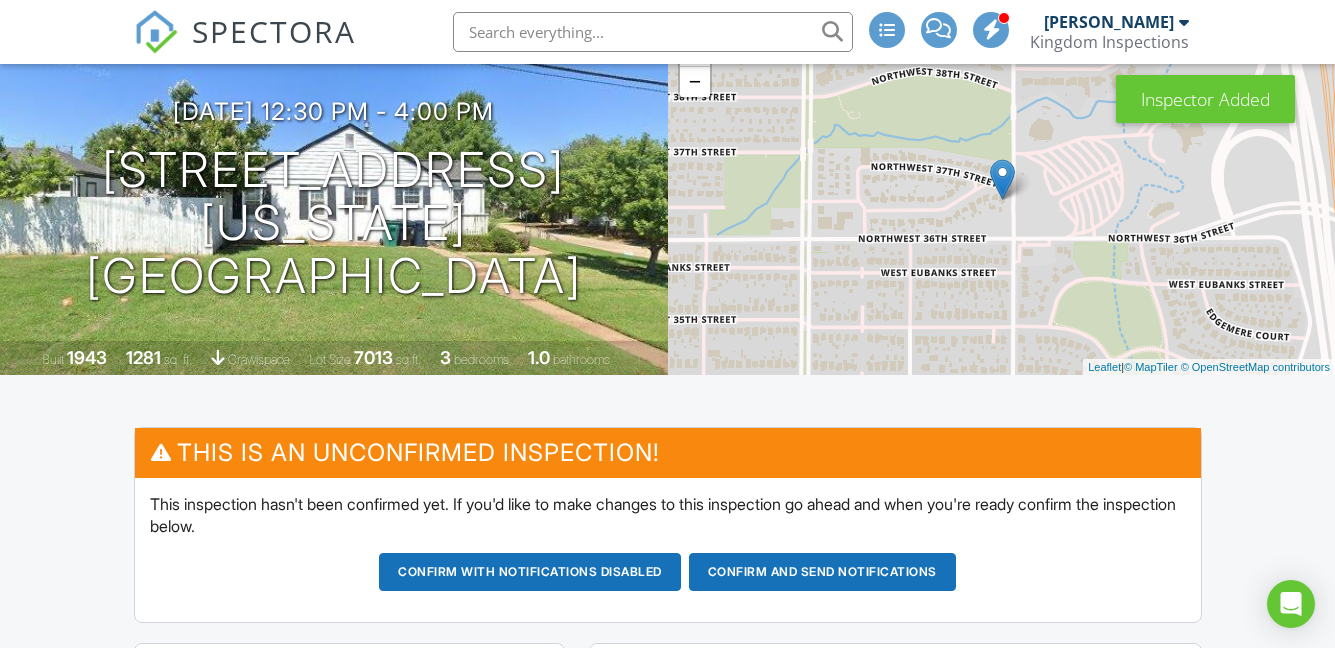 click on "Confirm and send notifications" at bounding box center [530, 572] 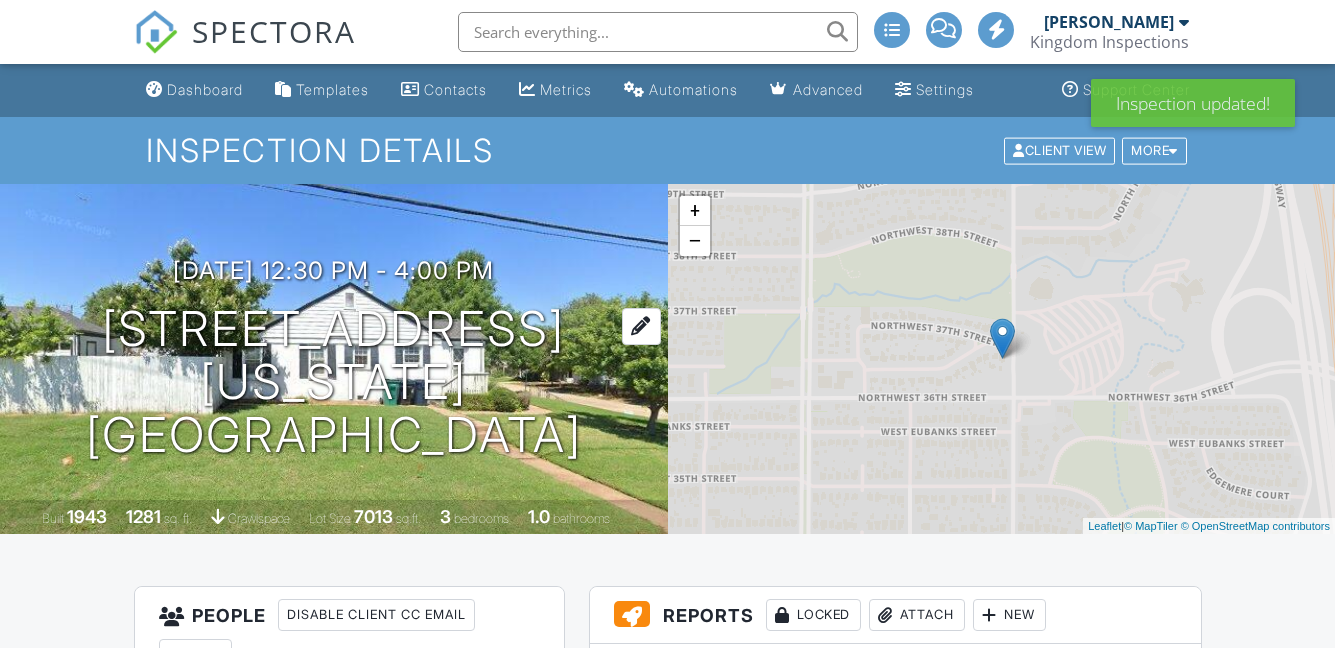 scroll, scrollTop: 0, scrollLeft: 0, axis: both 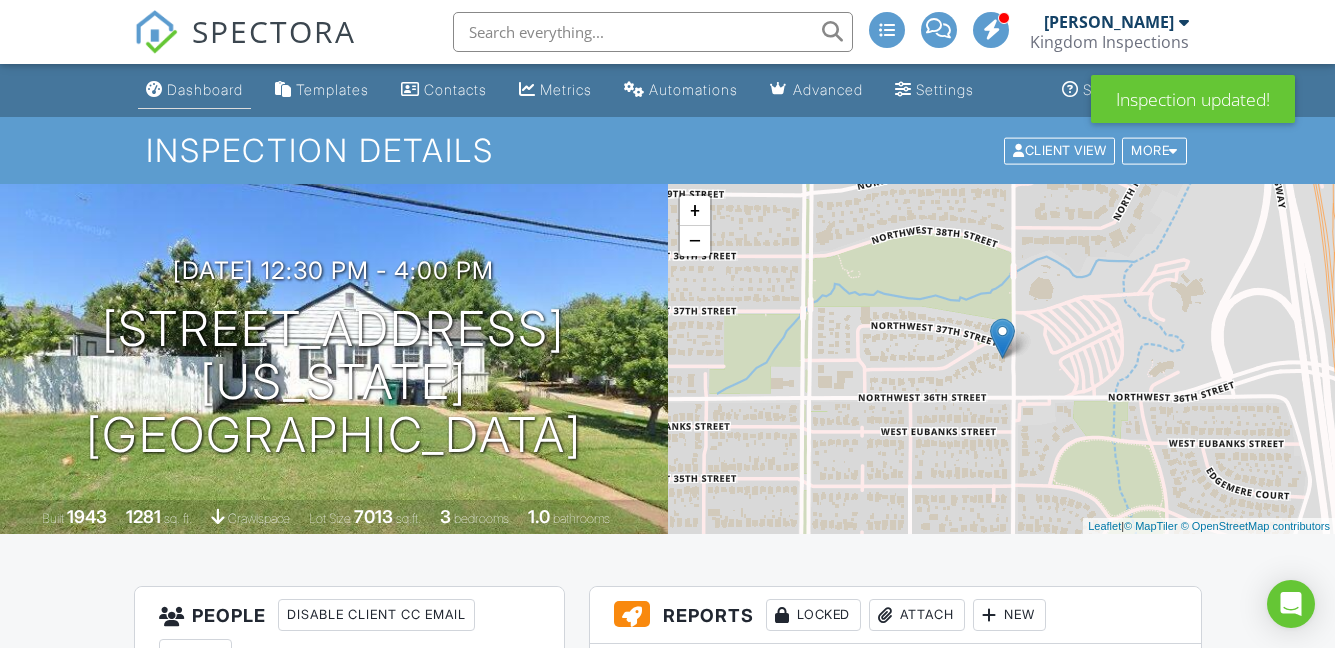 click on "Dashboard" at bounding box center (205, 89) 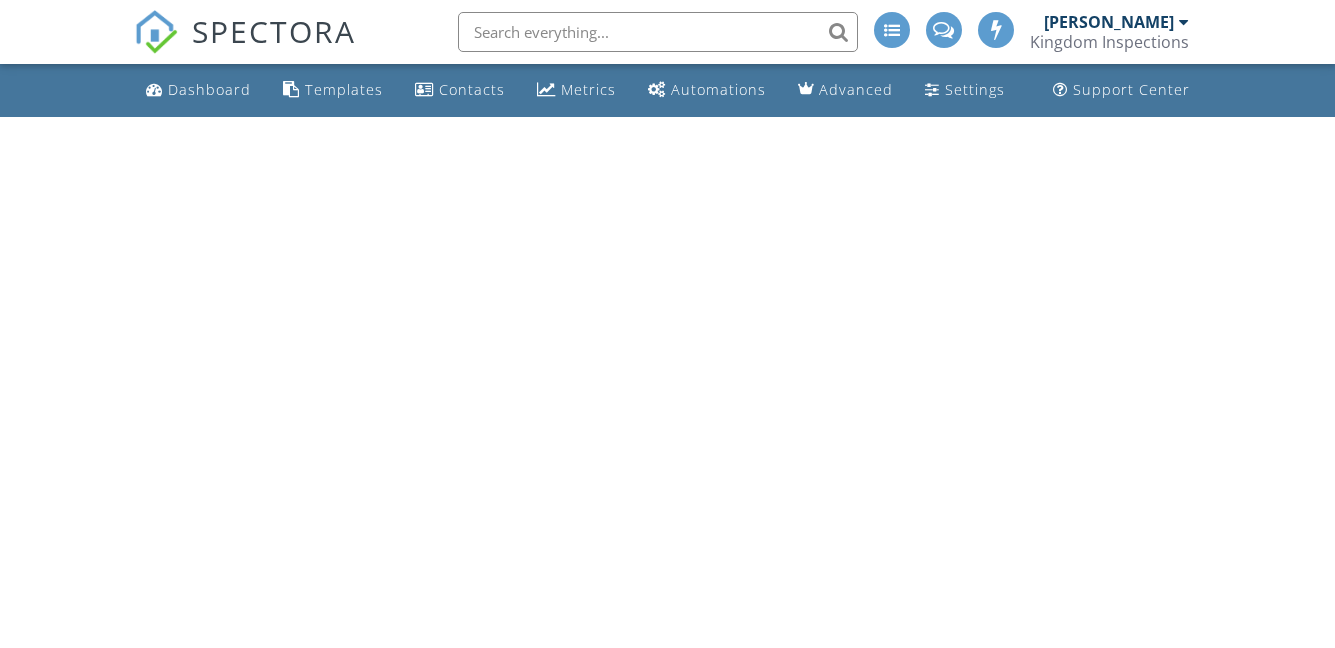 scroll, scrollTop: 0, scrollLeft: 0, axis: both 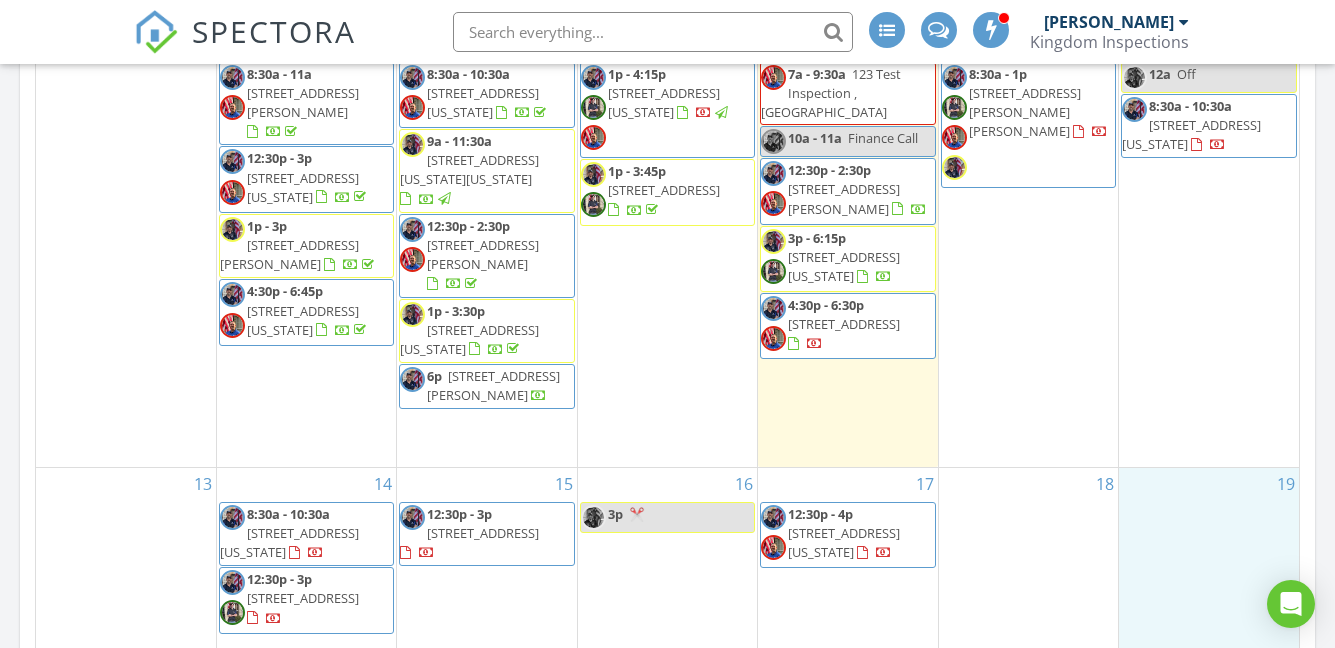click on "19" at bounding box center (1209, 564) 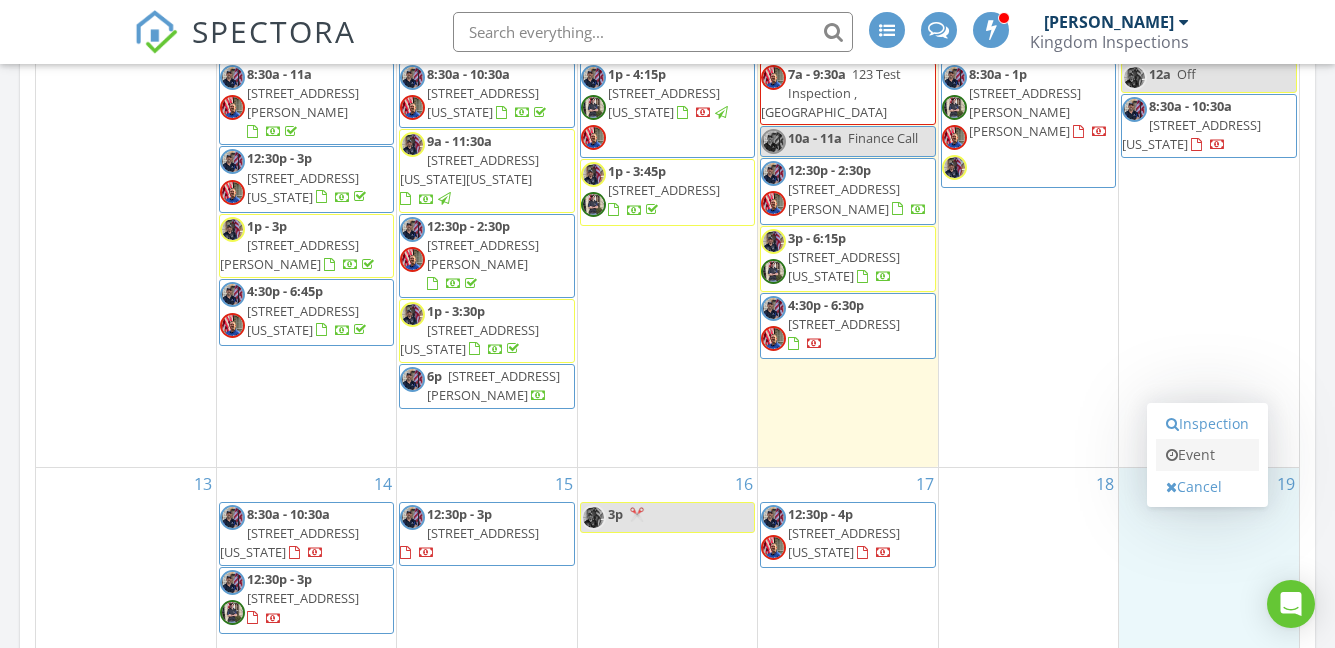 click on "Event" at bounding box center [1207, 455] 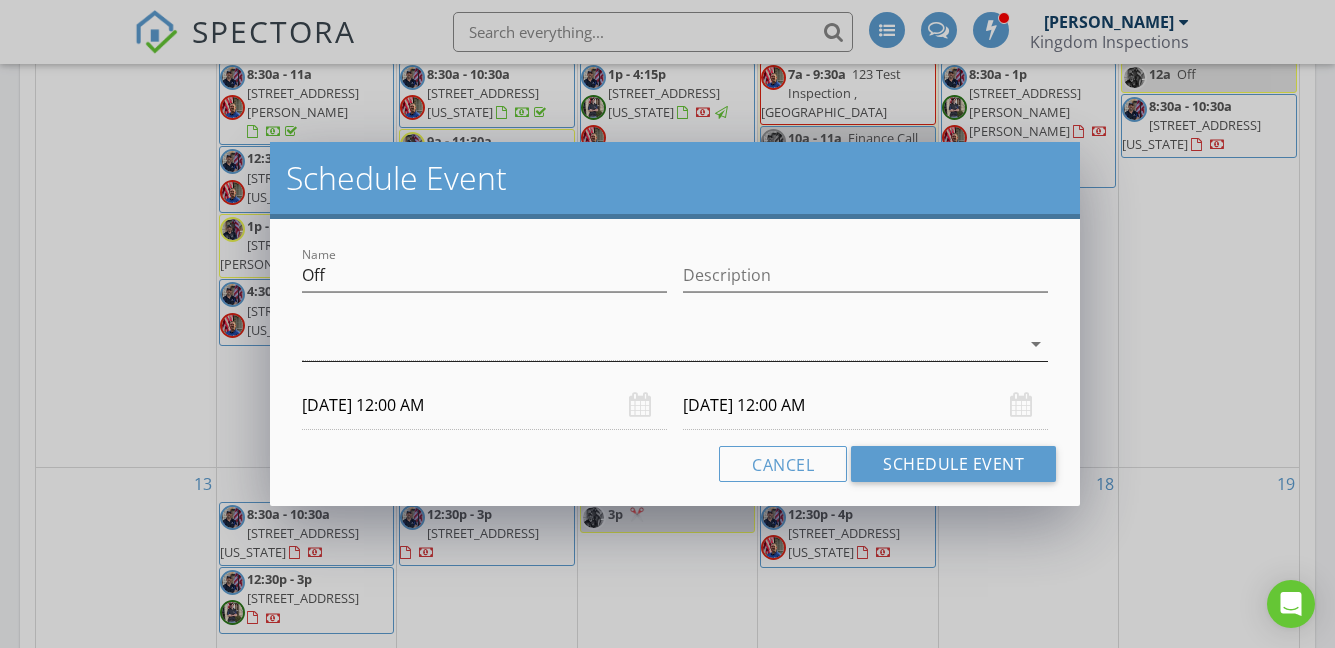 click at bounding box center (661, 344) 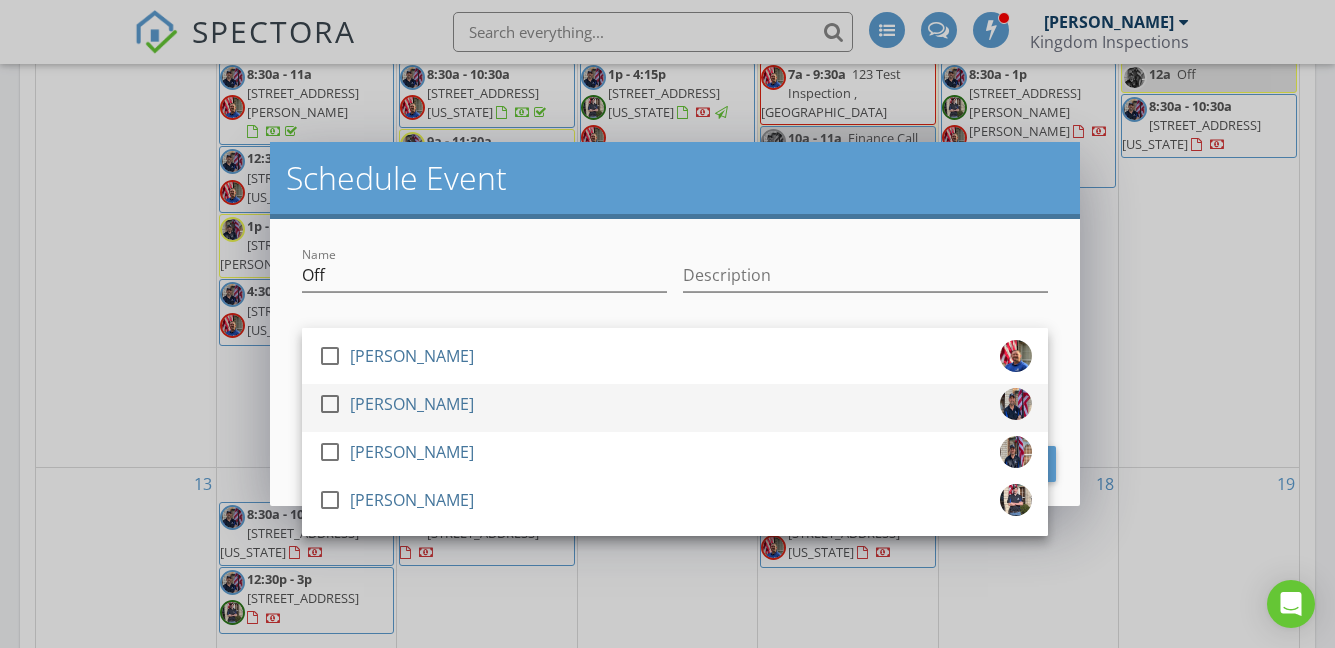 click on "[PERSON_NAME]" at bounding box center (412, 404) 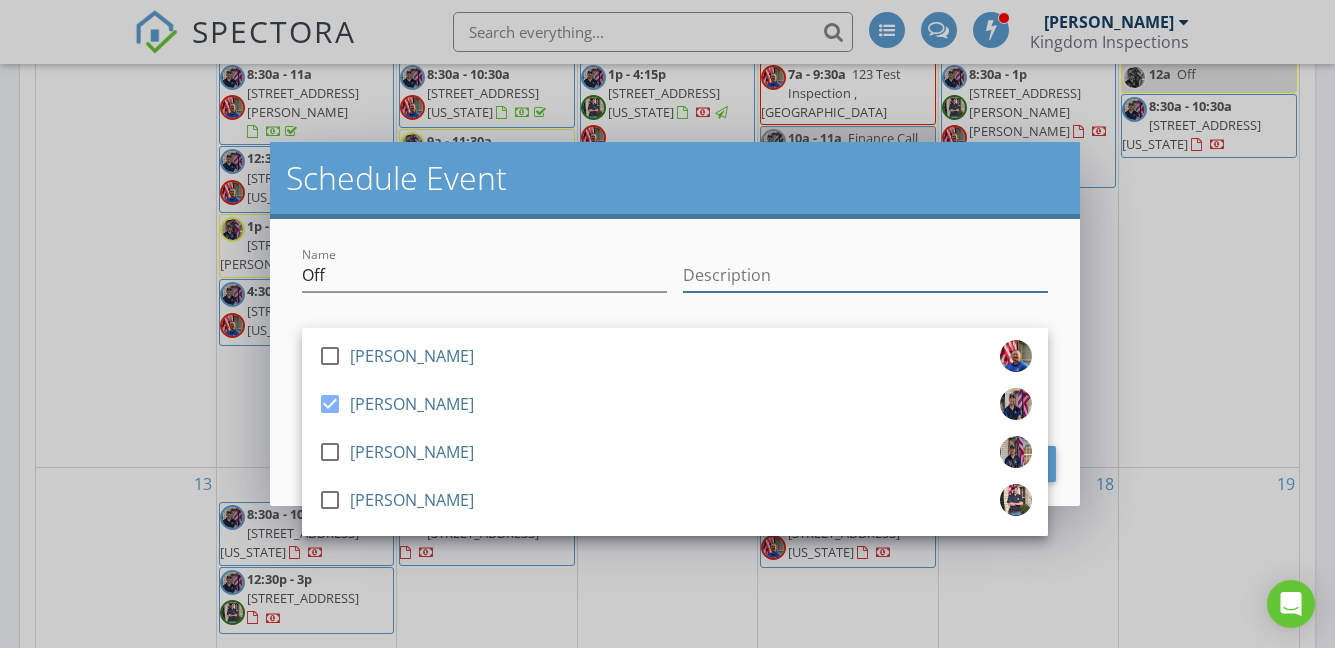 click on "Description" at bounding box center [865, 275] 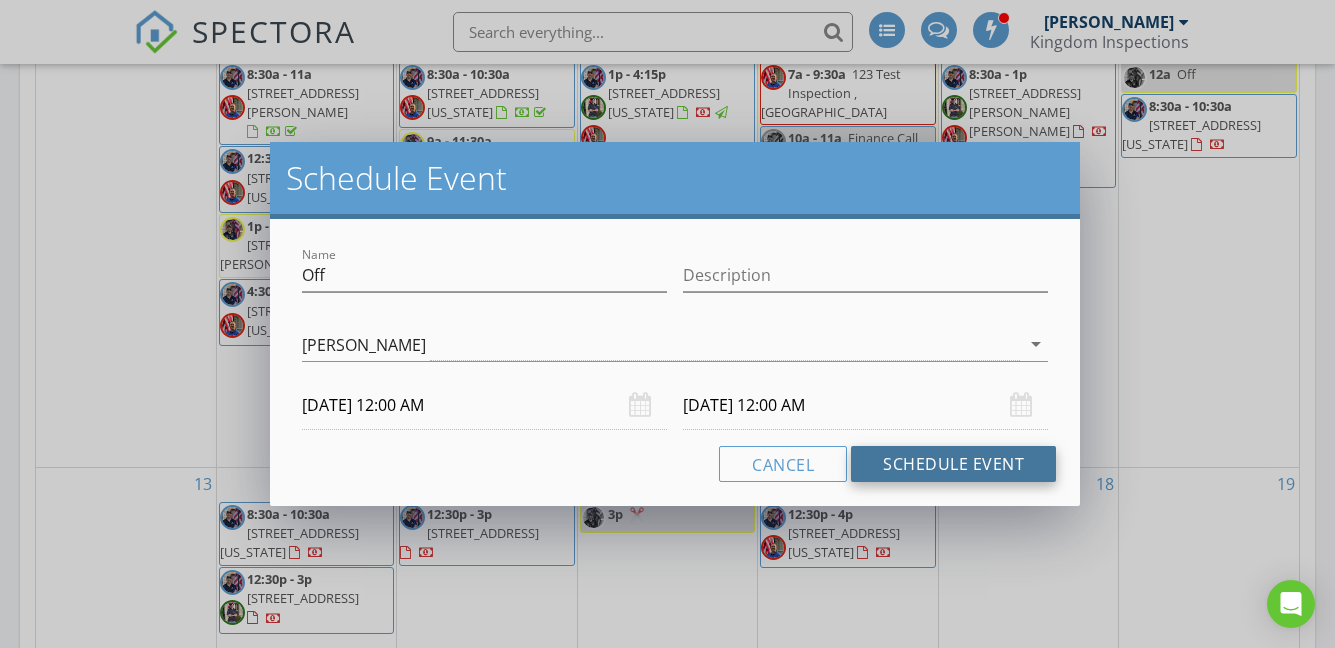 click on "Schedule Event" at bounding box center (953, 464) 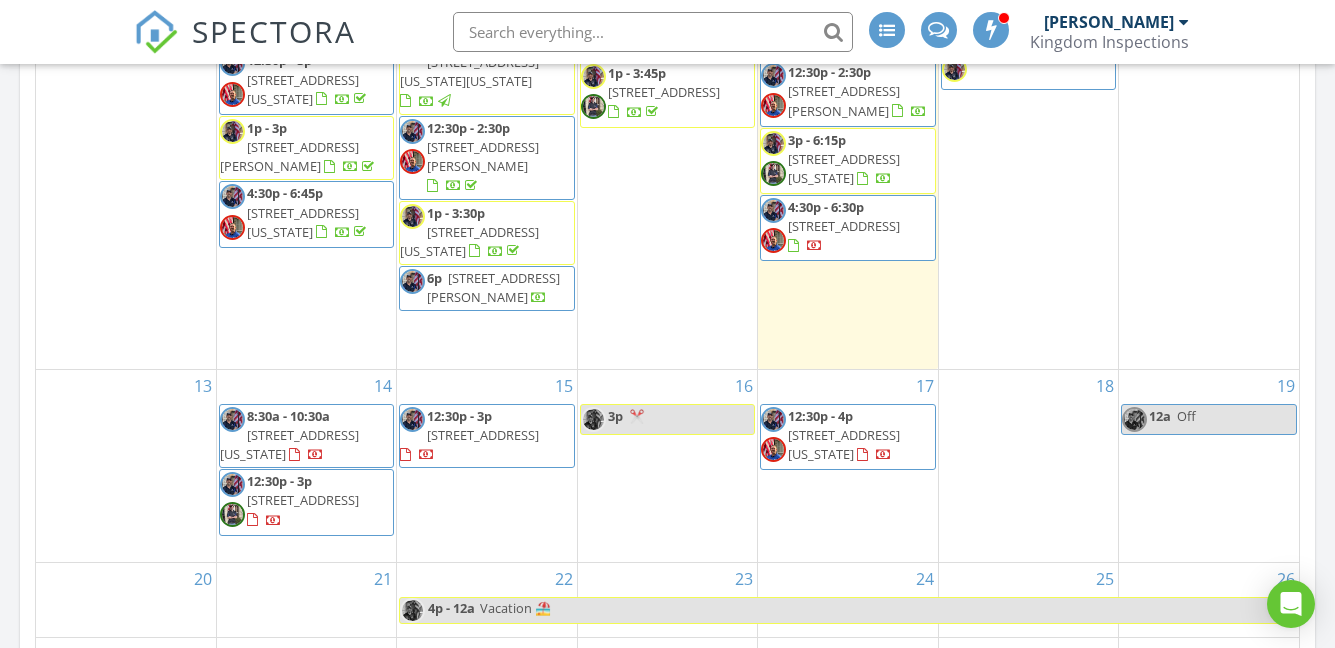 scroll, scrollTop: 1255, scrollLeft: 0, axis: vertical 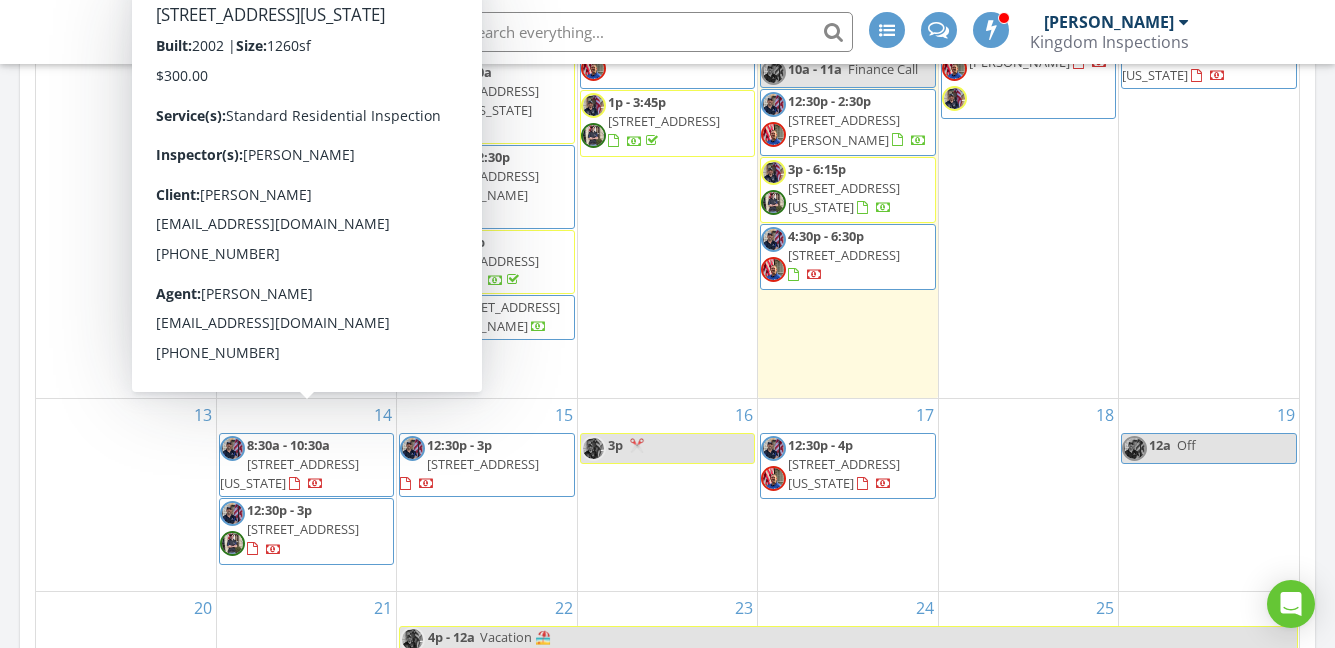 click on "15508 Acacia Rd, Oklahoma City 73170" at bounding box center (289, 473) 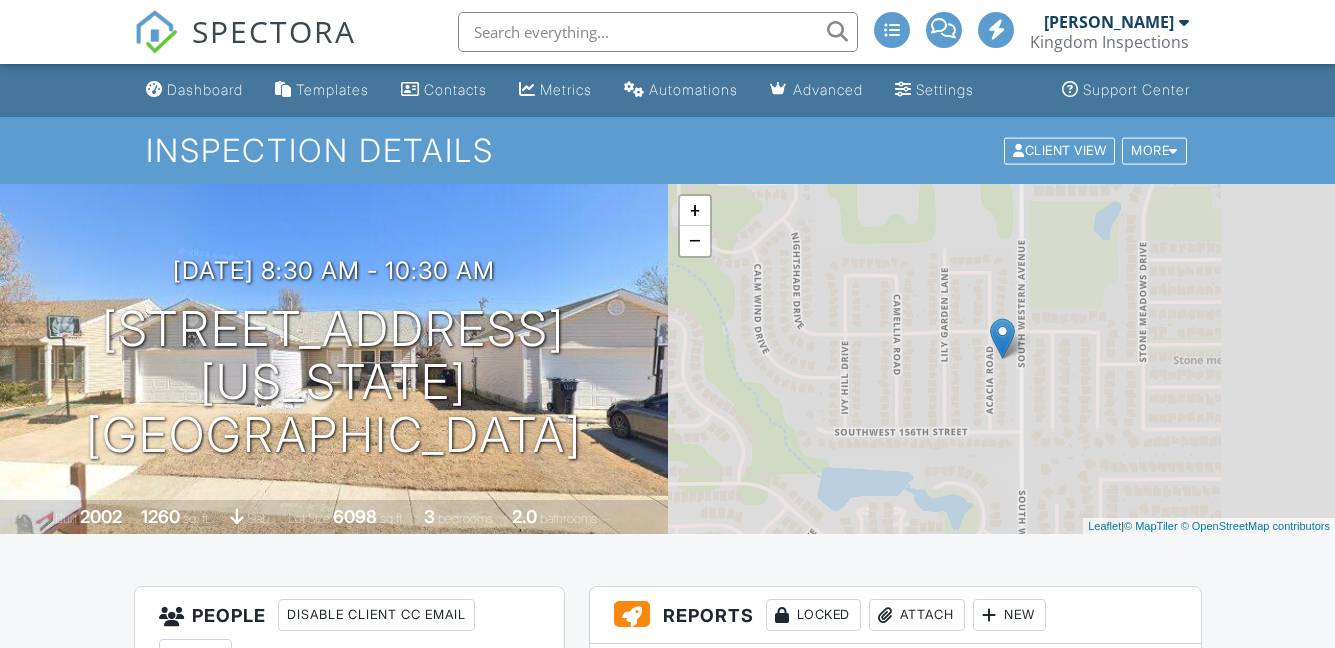 scroll, scrollTop: 0, scrollLeft: 0, axis: both 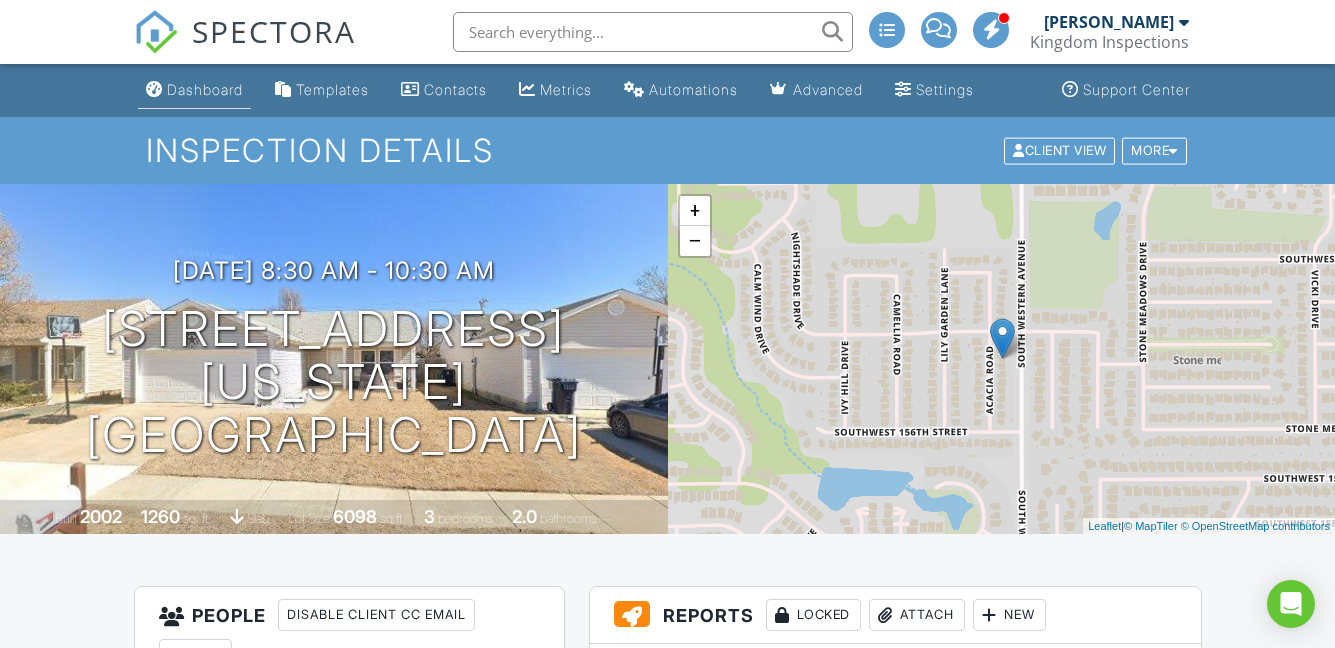click on "Dashboard" at bounding box center (205, 89) 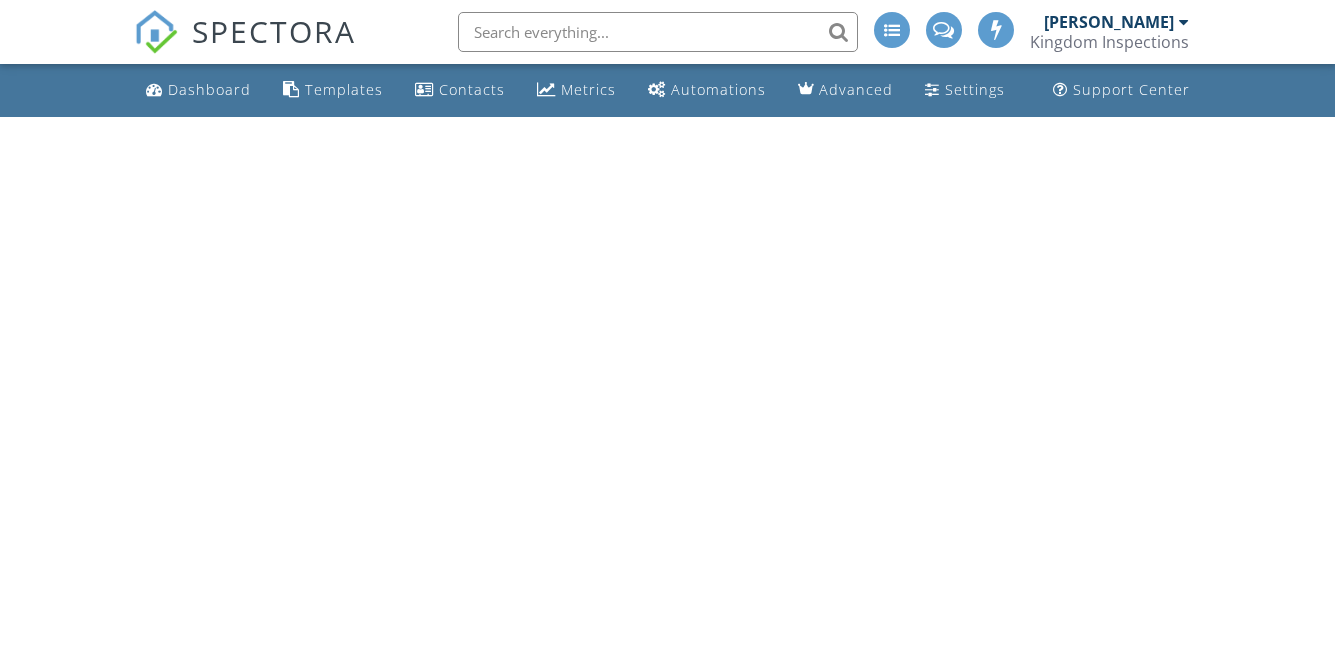 scroll, scrollTop: 0, scrollLeft: 0, axis: both 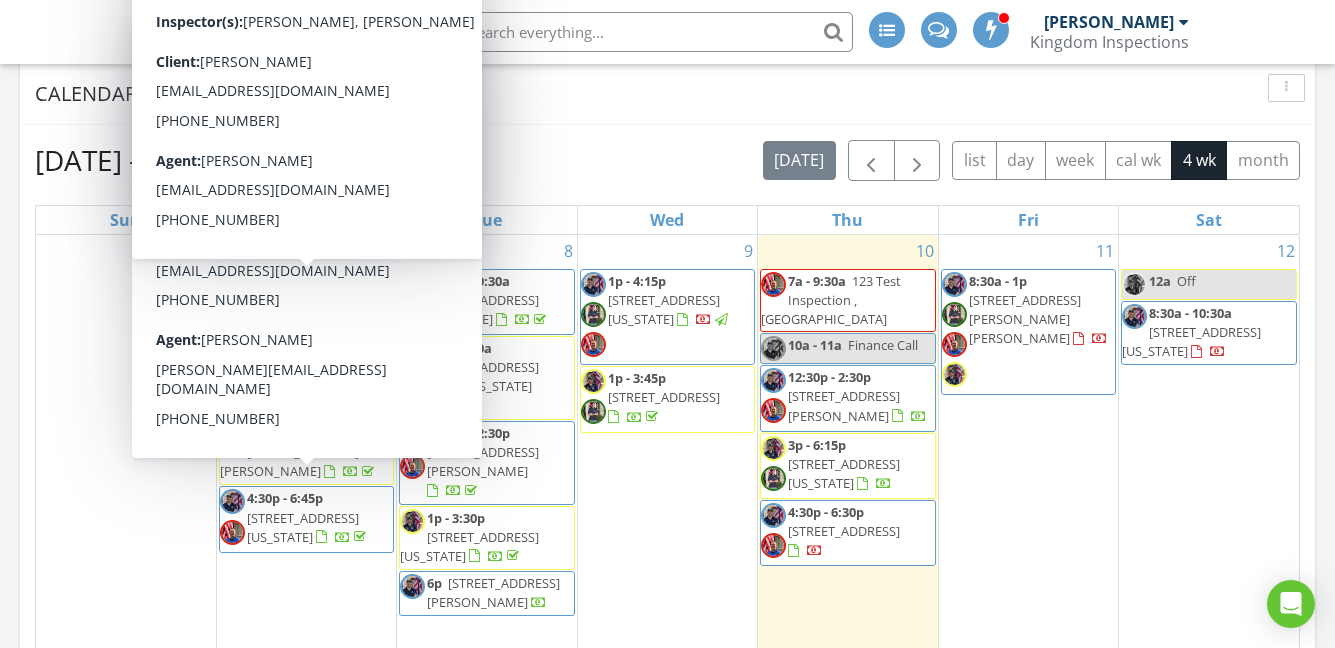 click on "6" at bounding box center (126, 454) 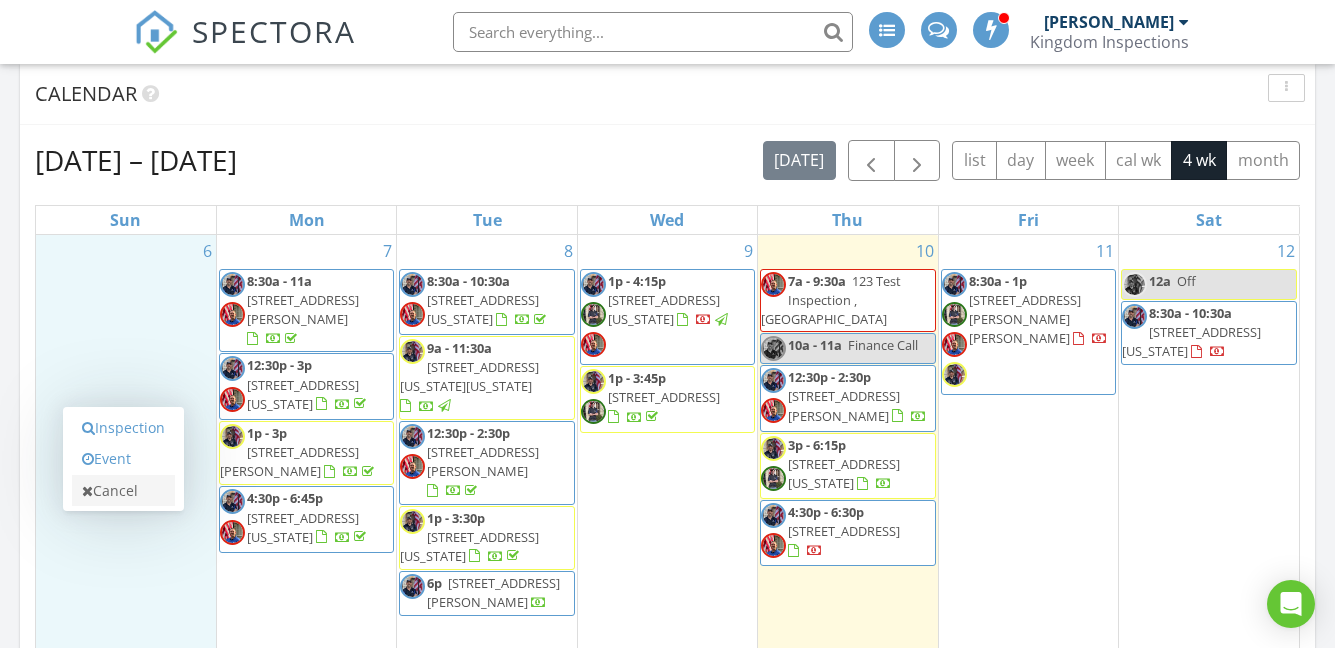 click on "Cancel" at bounding box center [123, 491] 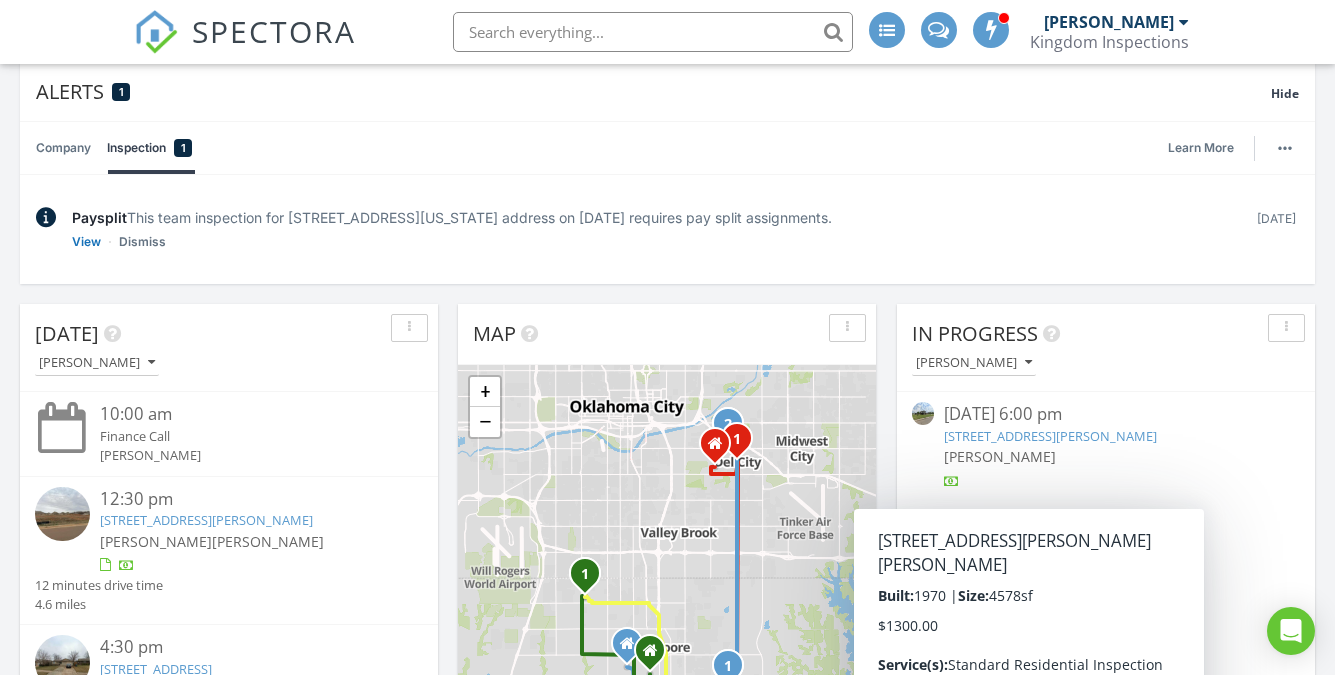 scroll, scrollTop: 0, scrollLeft: 0, axis: both 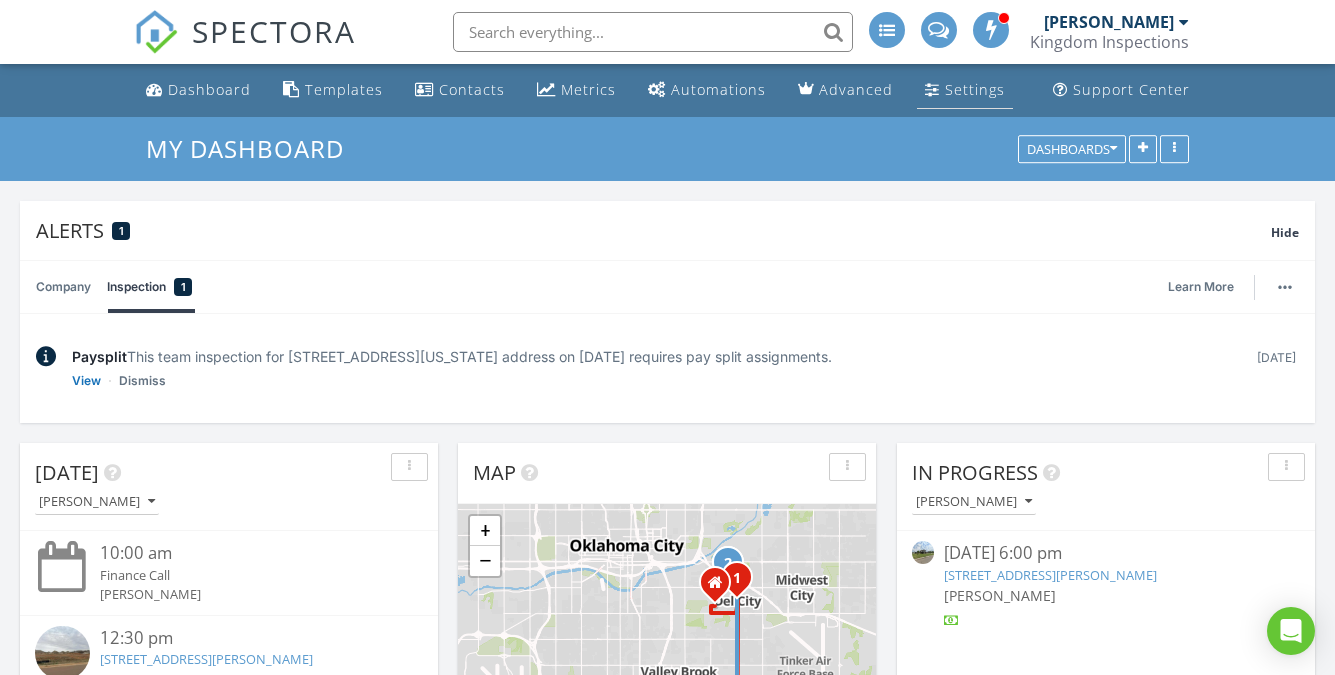 click on "Settings" at bounding box center (965, 90) 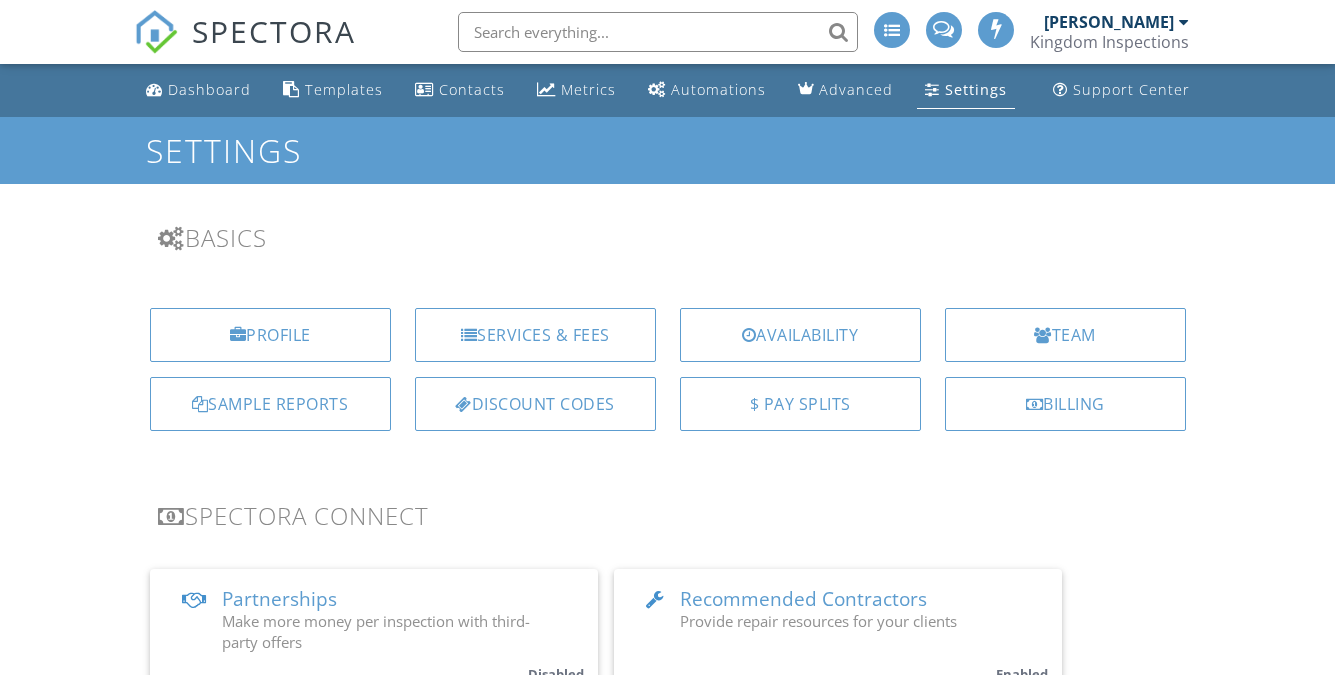 scroll, scrollTop: 0, scrollLeft: 0, axis: both 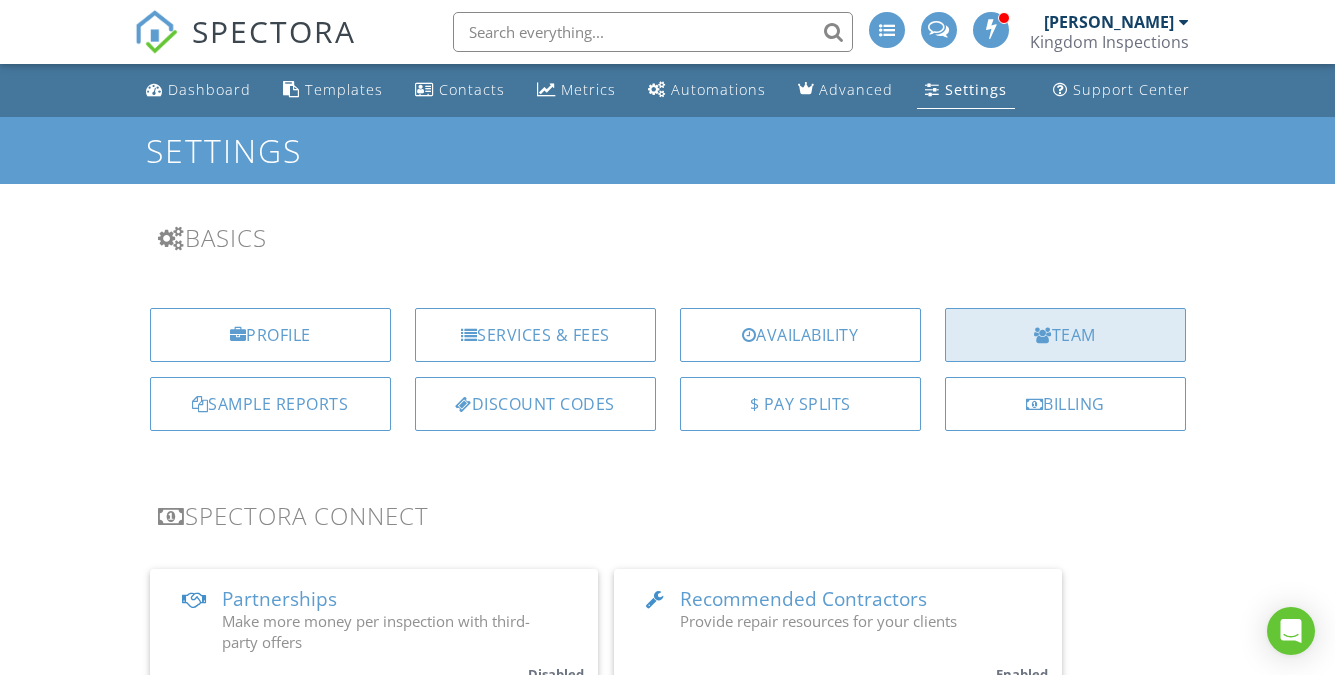 click on "Team" at bounding box center [1065, 335] 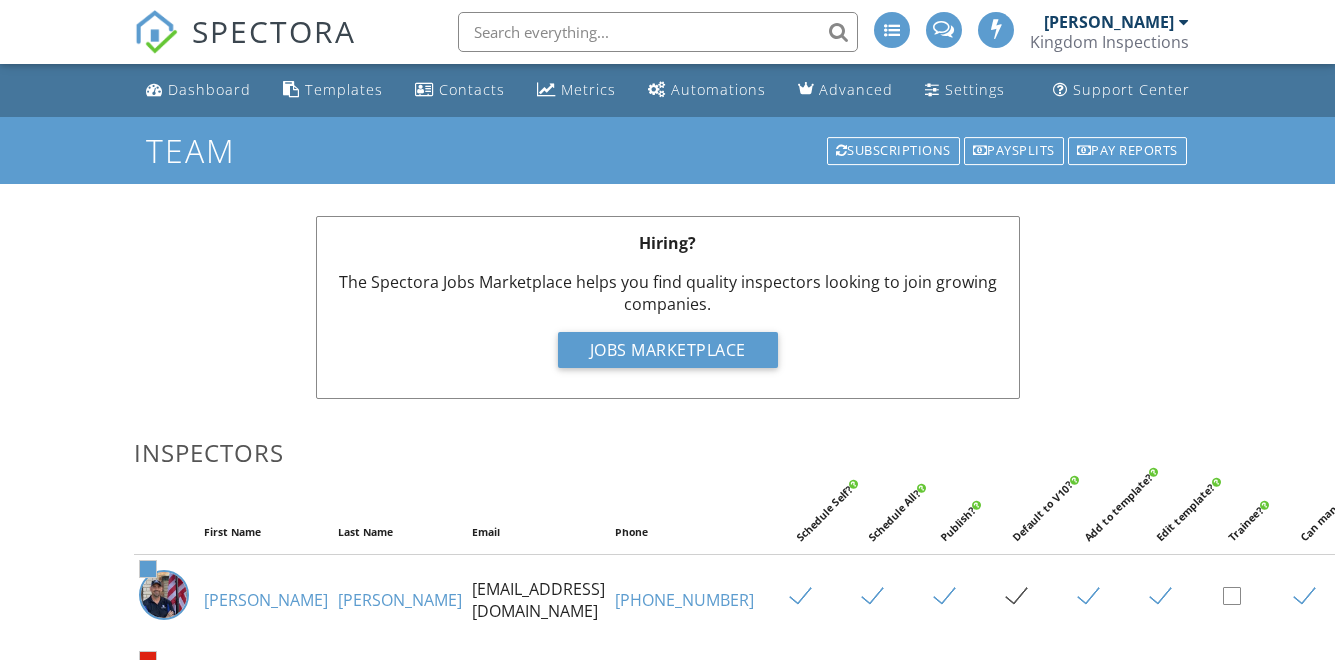 scroll, scrollTop: 0, scrollLeft: 0, axis: both 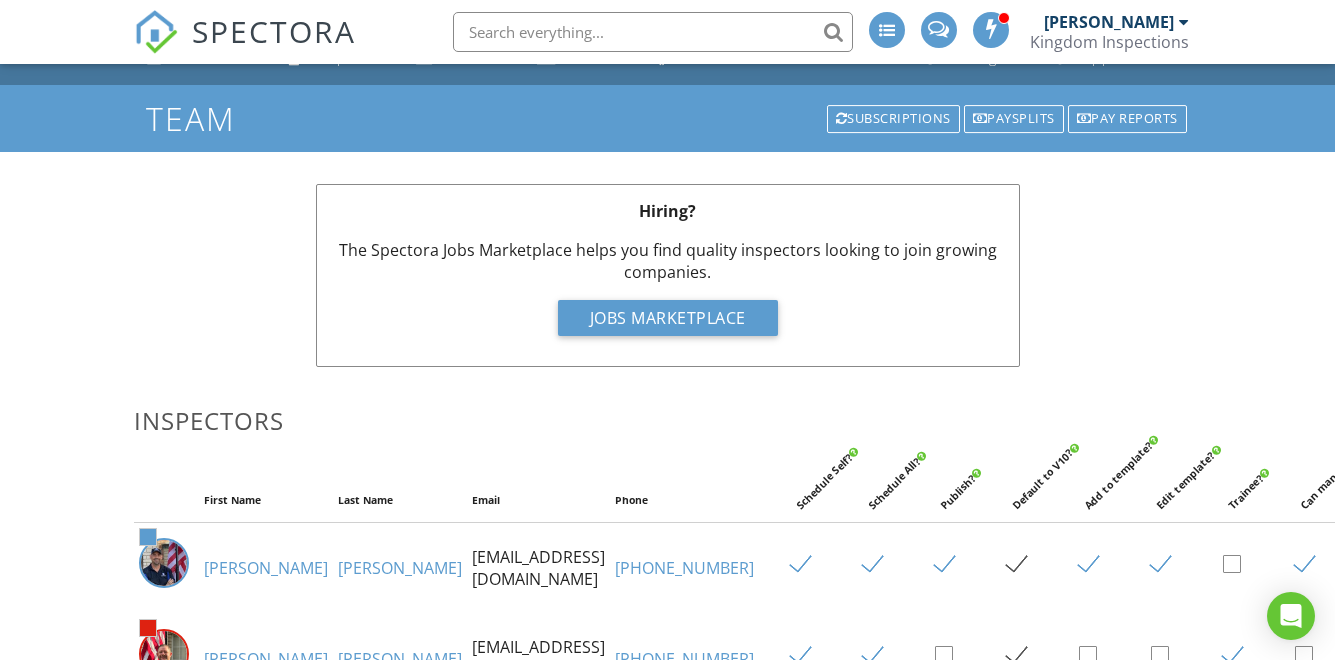 click on "Carpenter" at bounding box center [400, 568] 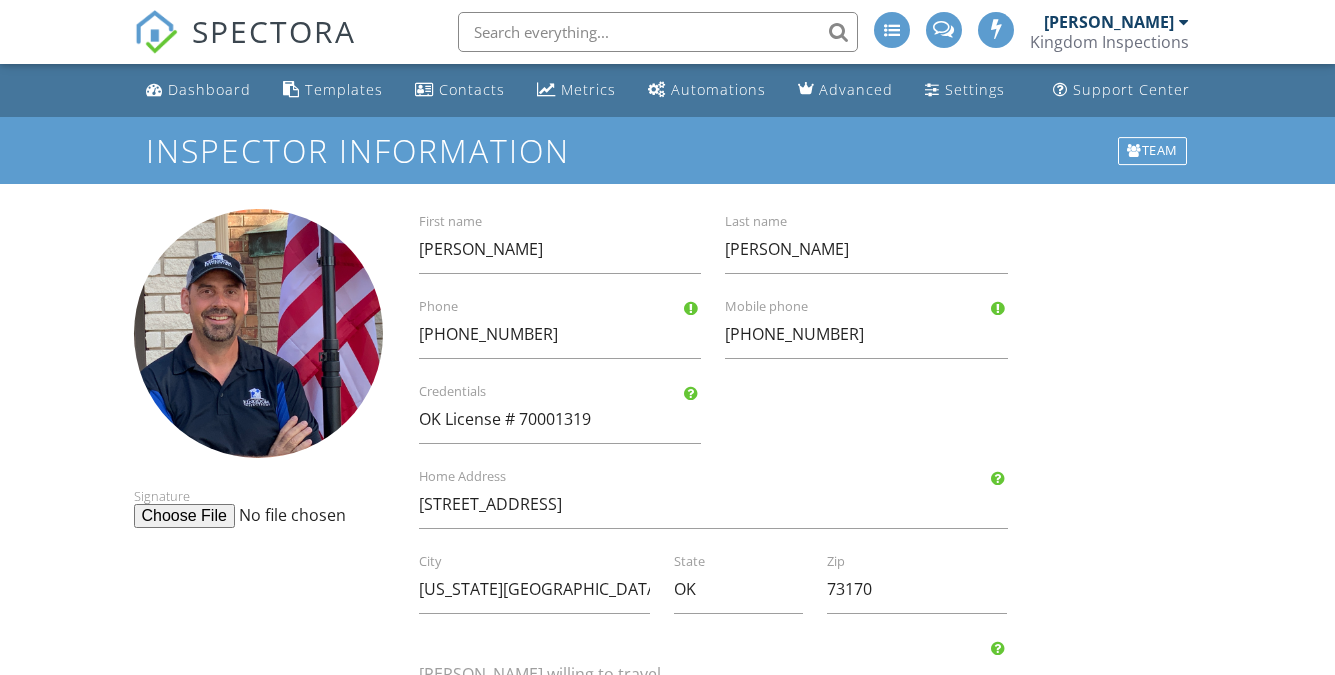 scroll, scrollTop: 0, scrollLeft: 0, axis: both 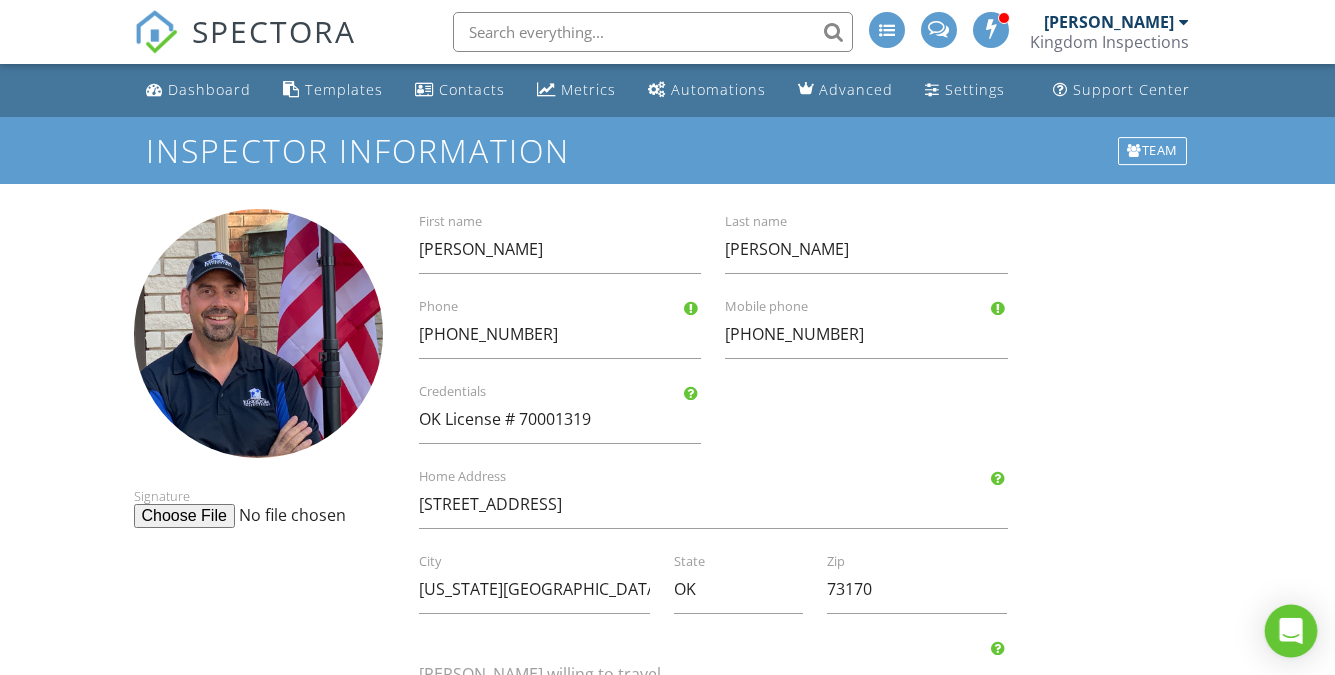 click 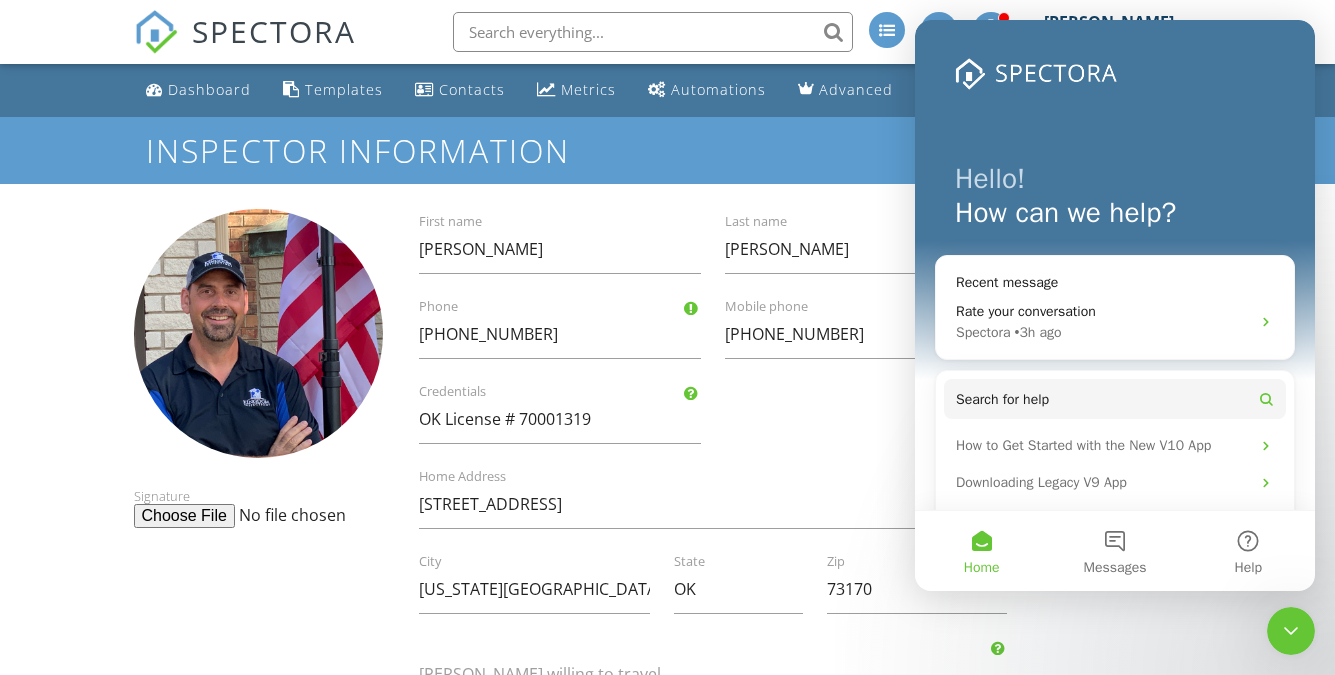 scroll, scrollTop: 0, scrollLeft: 0, axis: both 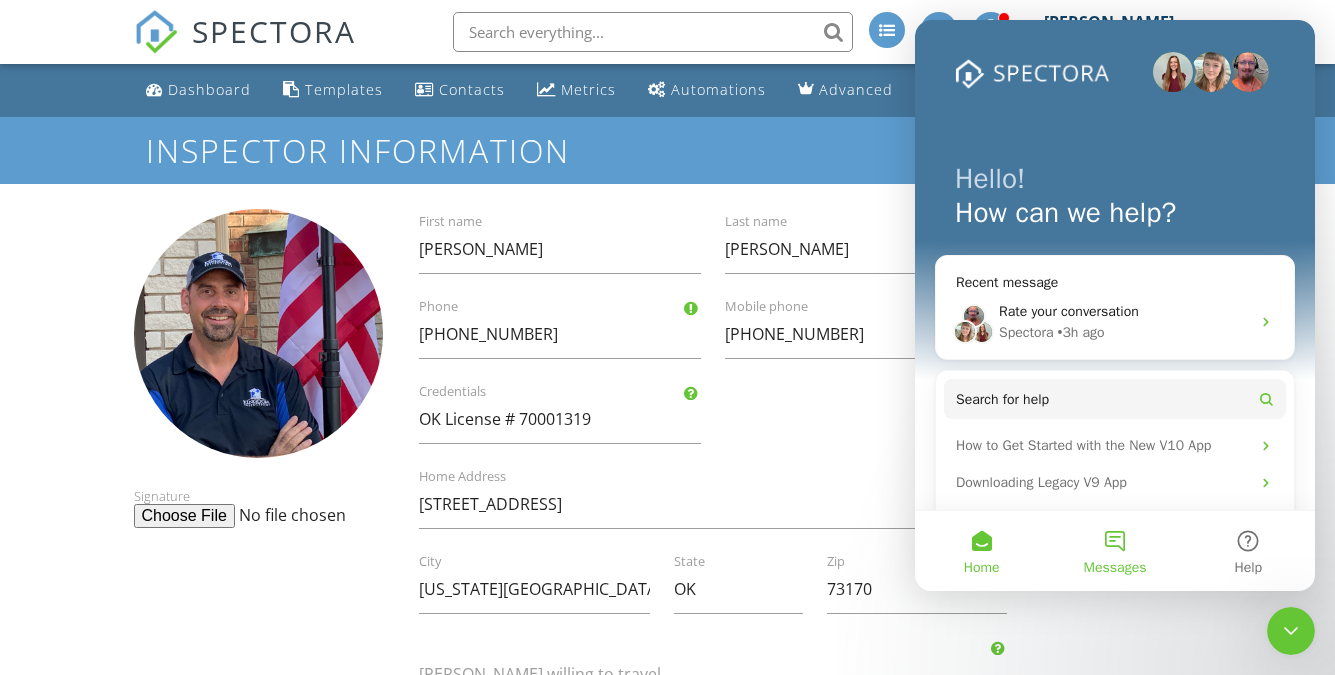 click on "Messages" at bounding box center (1114, 551) 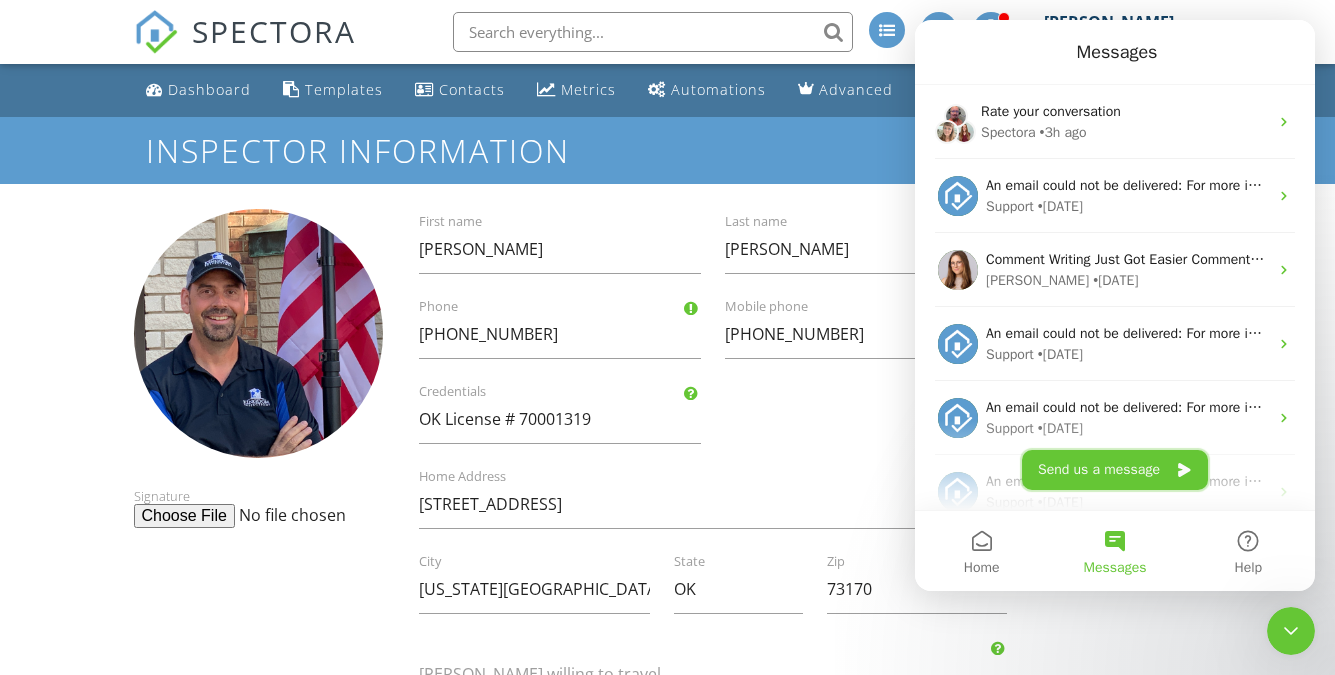 click on "Send us a message" at bounding box center [1115, 470] 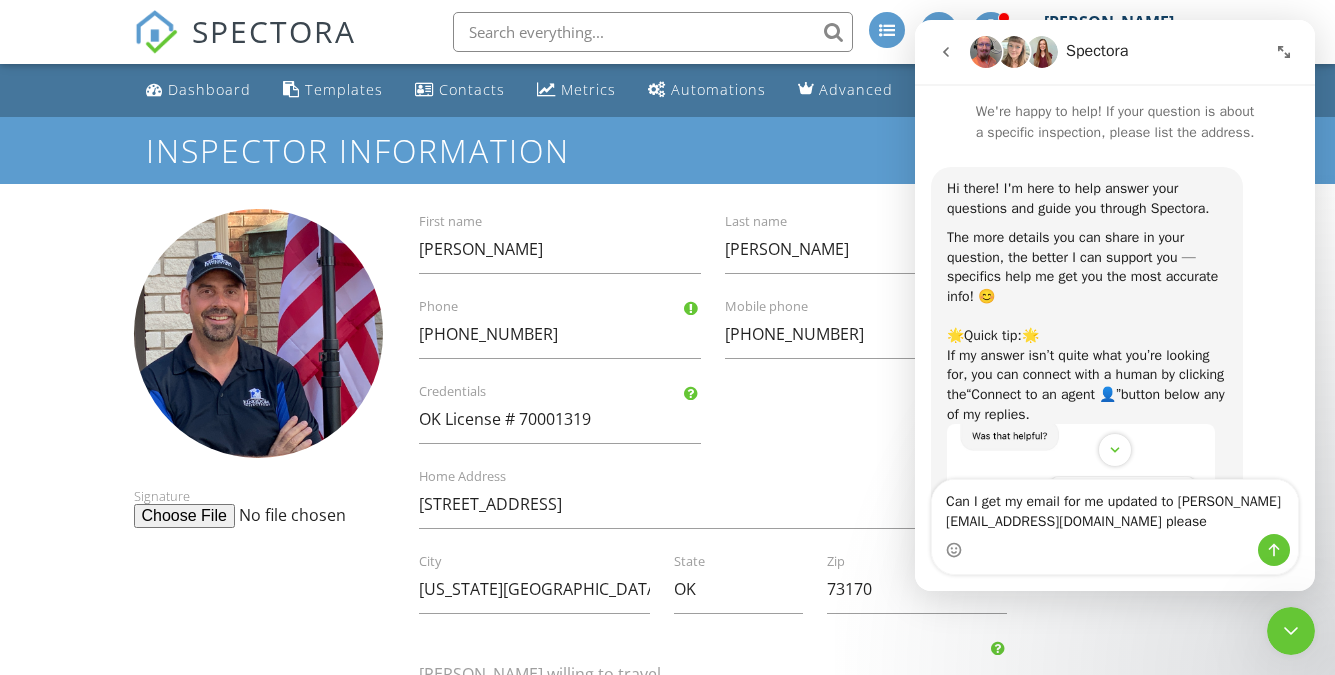 click on "Can I get my email for me updated to george@inspectingokc.com please" at bounding box center [1115, 507] 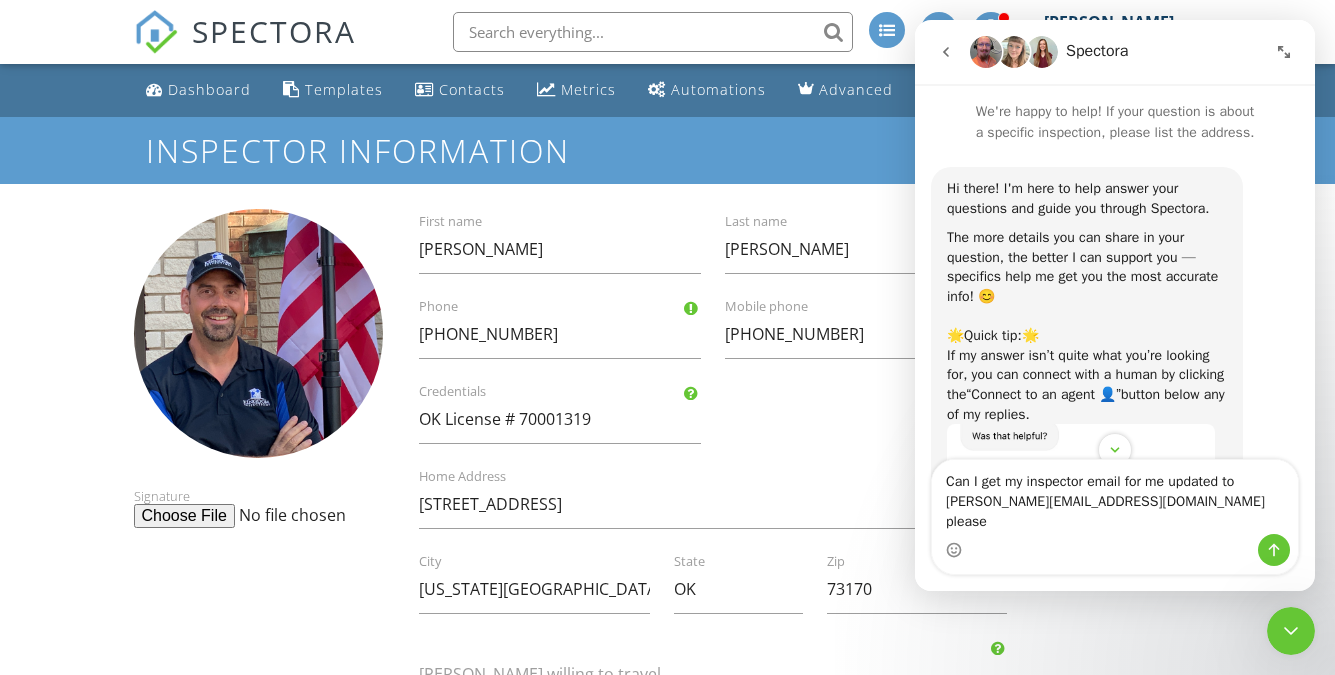 type on "Can I get my inspector email for me updated to george@inspectingokc.com please" 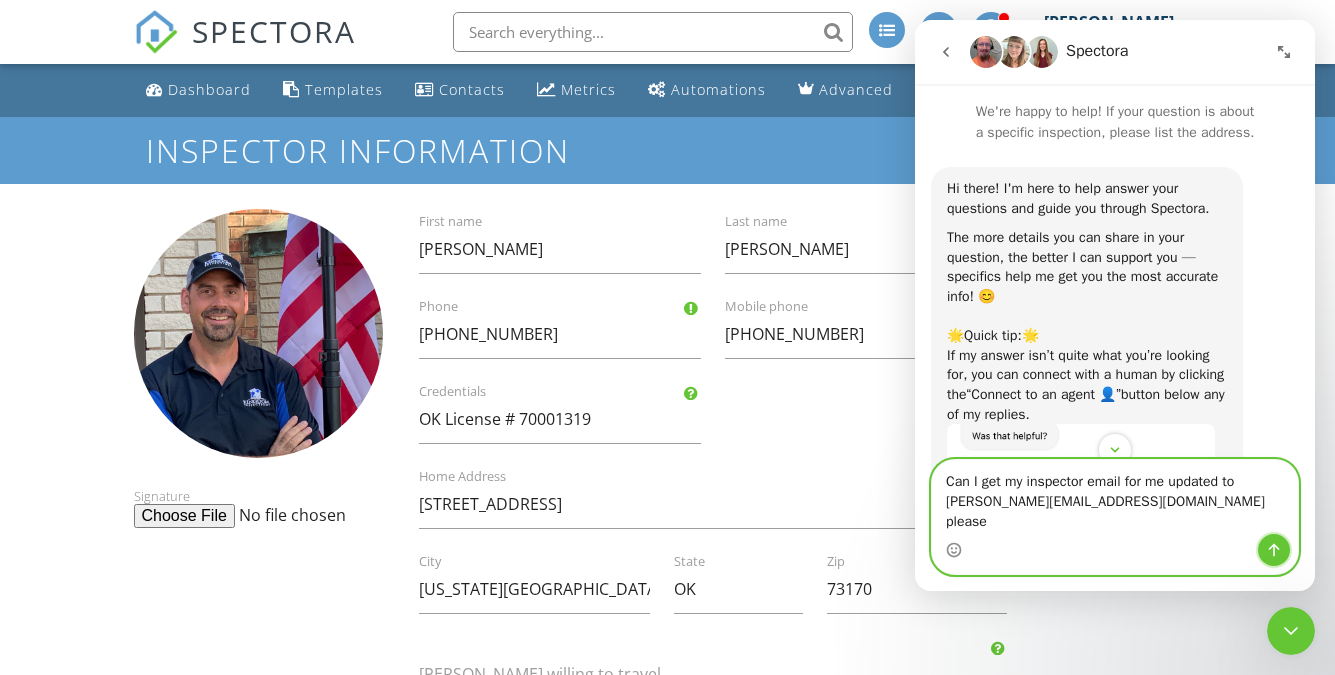 click 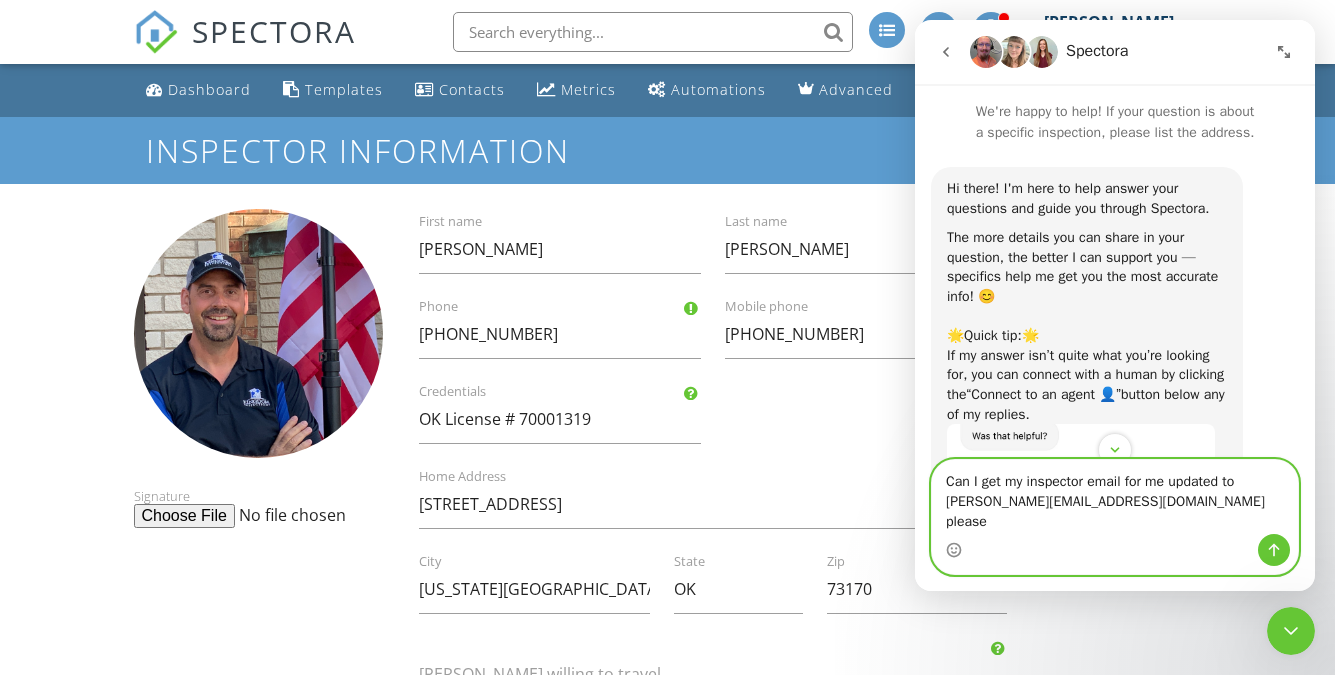 type 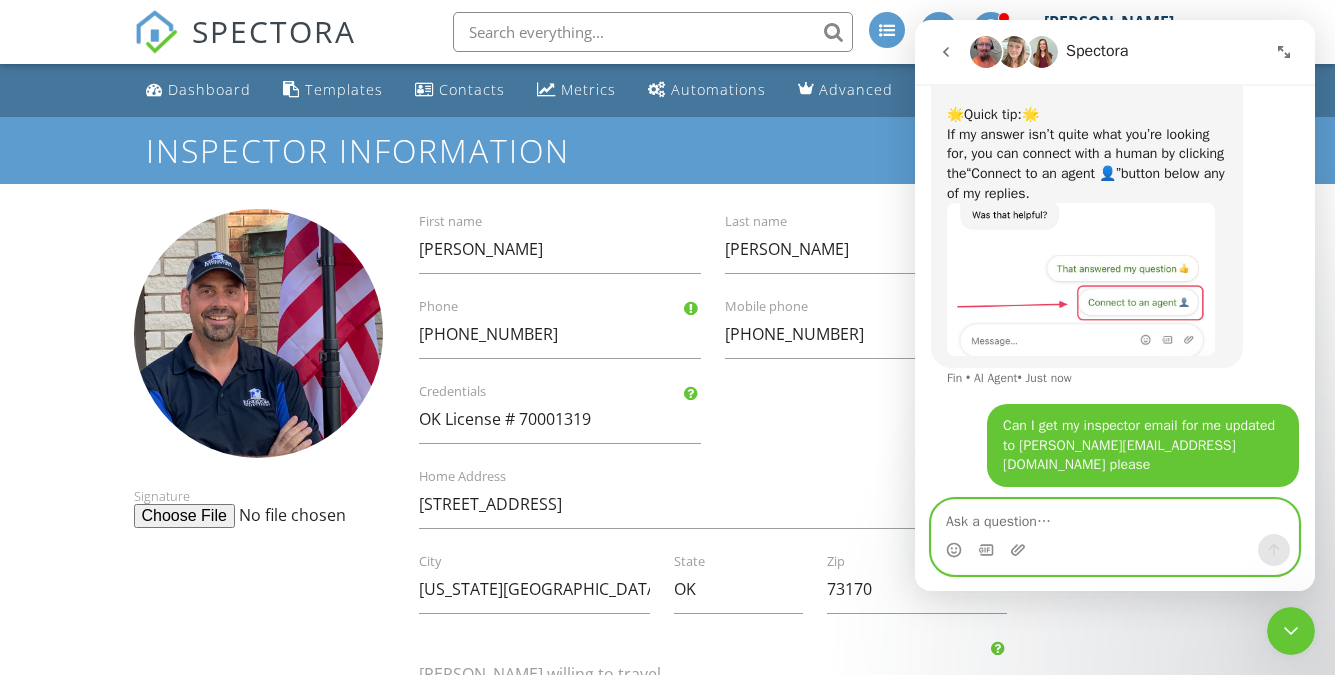 scroll, scrollTop: 319, scrollLeft: 0, axis: vertical 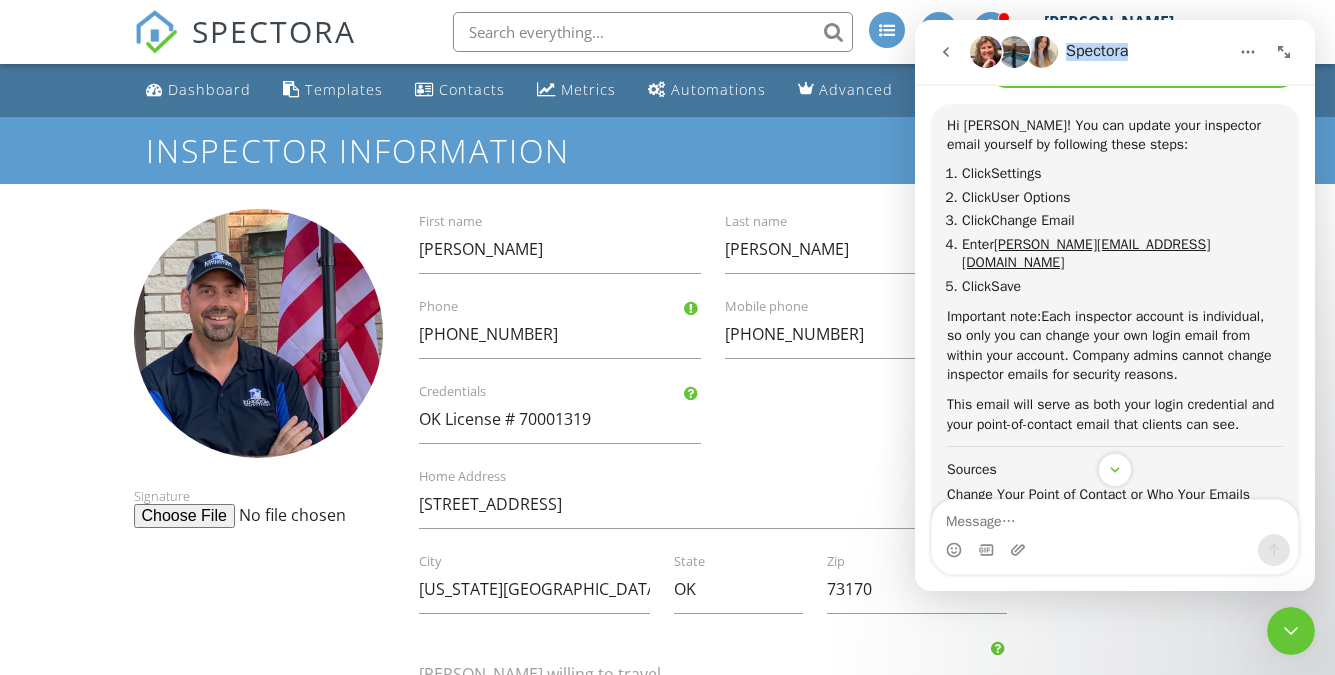 drag, startPoint x: 1135, startPoint y: 36, endPoint x: 1143, endPoint y: 99, distance: 63.505905 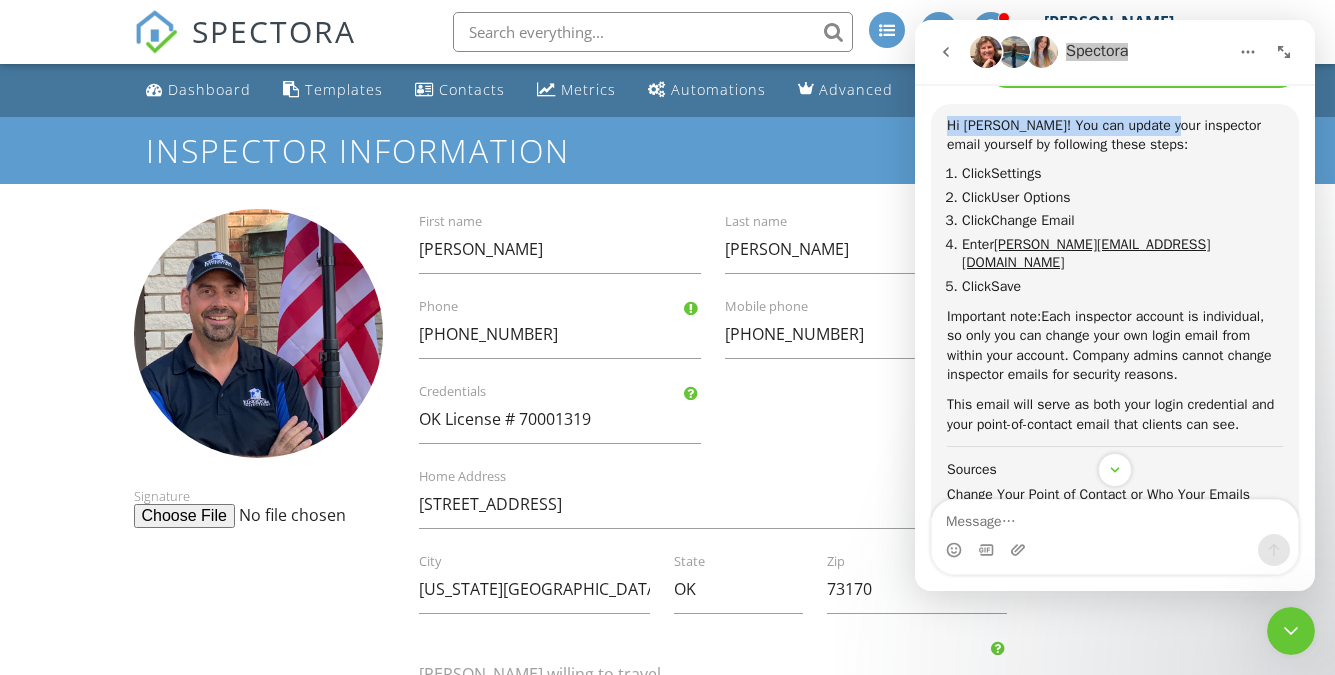 click on "Spectora We're happy to help! If your question is about a specific inspection, please list the address. Hi there! I'm here to help answer your questions and guide you through Spectora.  The more details you can share in your question, the better I can support you — specifics help me get you the most accurate info! 😊 🌟  Quick tip:  🌟  If my answer isn’t quite what you’re looking for, you can connect with a human by clicking the  “Connect to an agent 👤”  button below any of my replies.  Fin   • AI Agent  •   Just now Can I get my inspector email for me updated to  george@inspectingokc.com  please George    •   Just now Hi George! You can update your inspector email yourself by following these steps: Click  Settings Click  User Options Click  Change Email Enter  george@inspectingokc.com Click  Save Important note: This email will serve as both your login credential and your point-of-contact email that clients can see. Sources How to Change Your Login Email or Password Fin    •   Fin" at bounding box center (1115, 305) 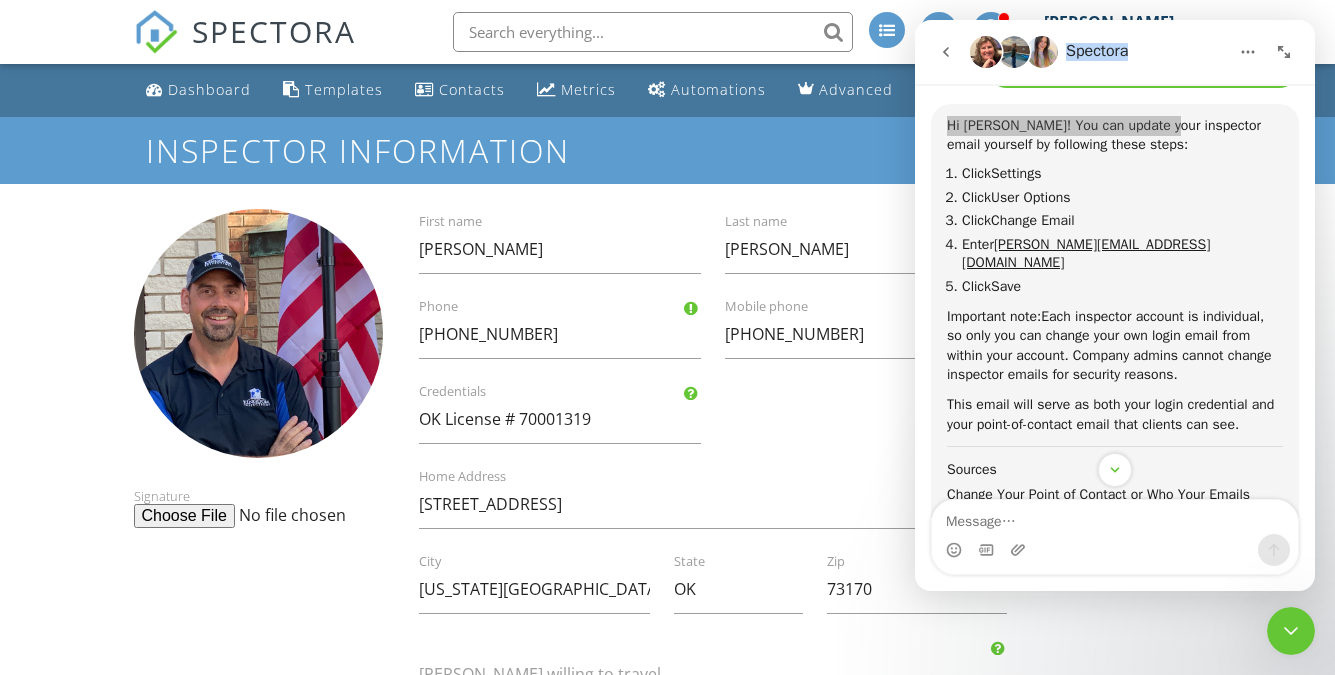 click 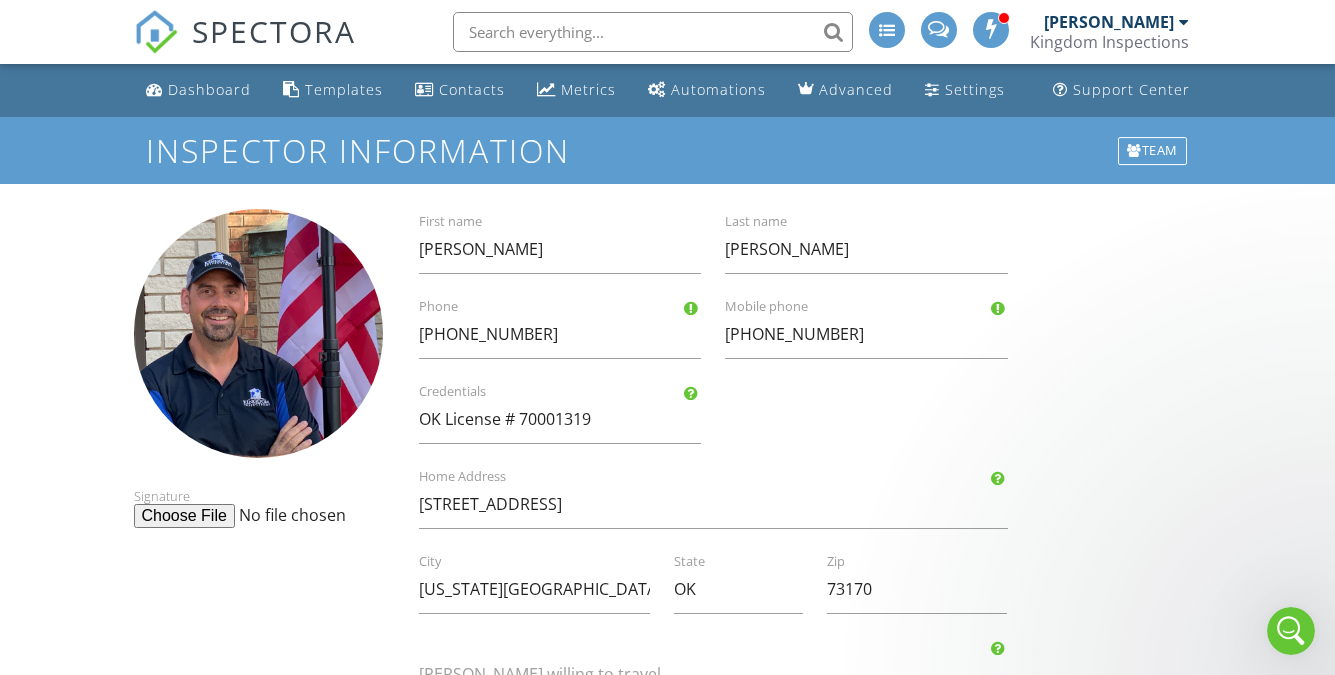 scroll, scrollTop: 0, scrollLeft: 0, axis: both 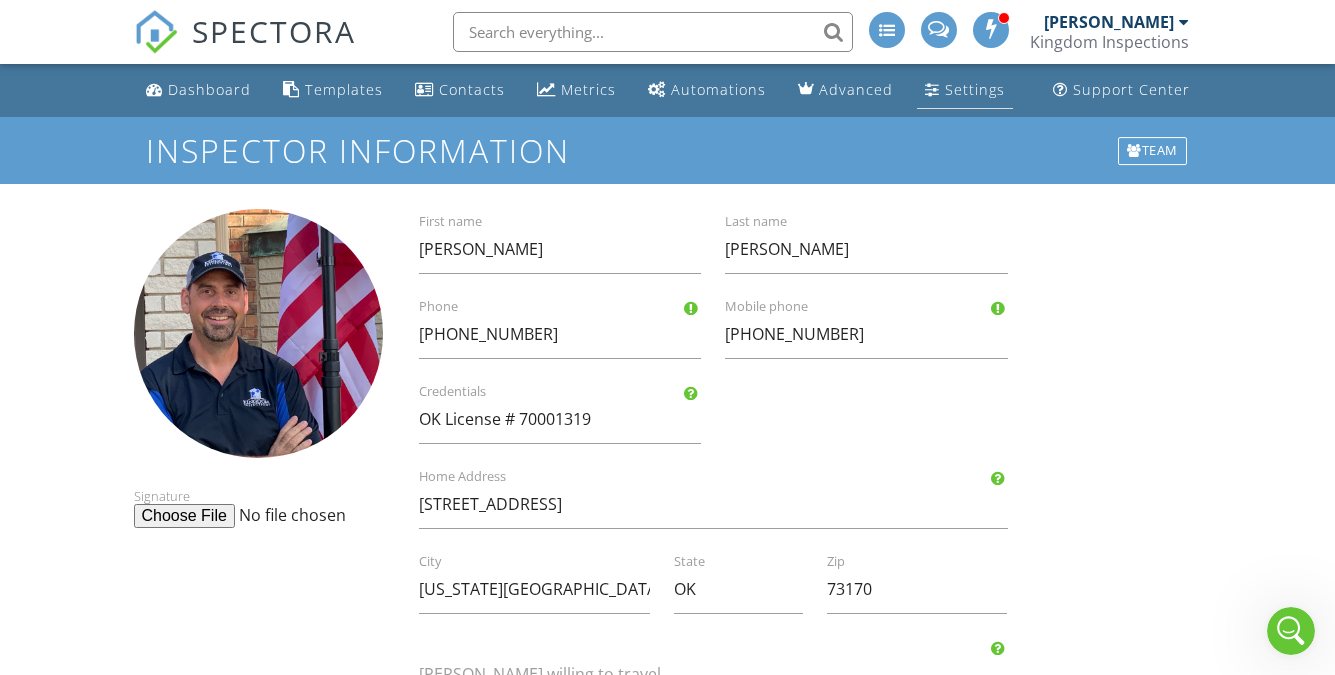 click on "Settings" at bounding box center (975, 89) 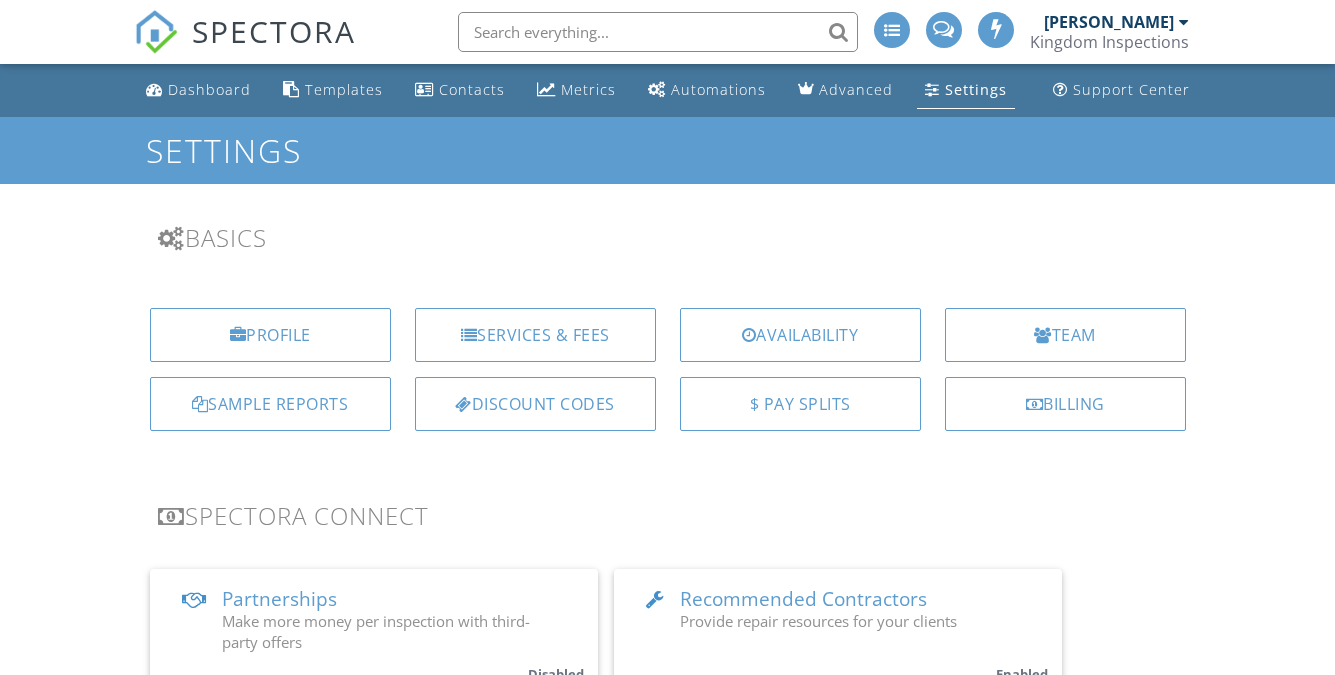 scroll, scrollTop: 0, scrollLeft: 0, axis: both 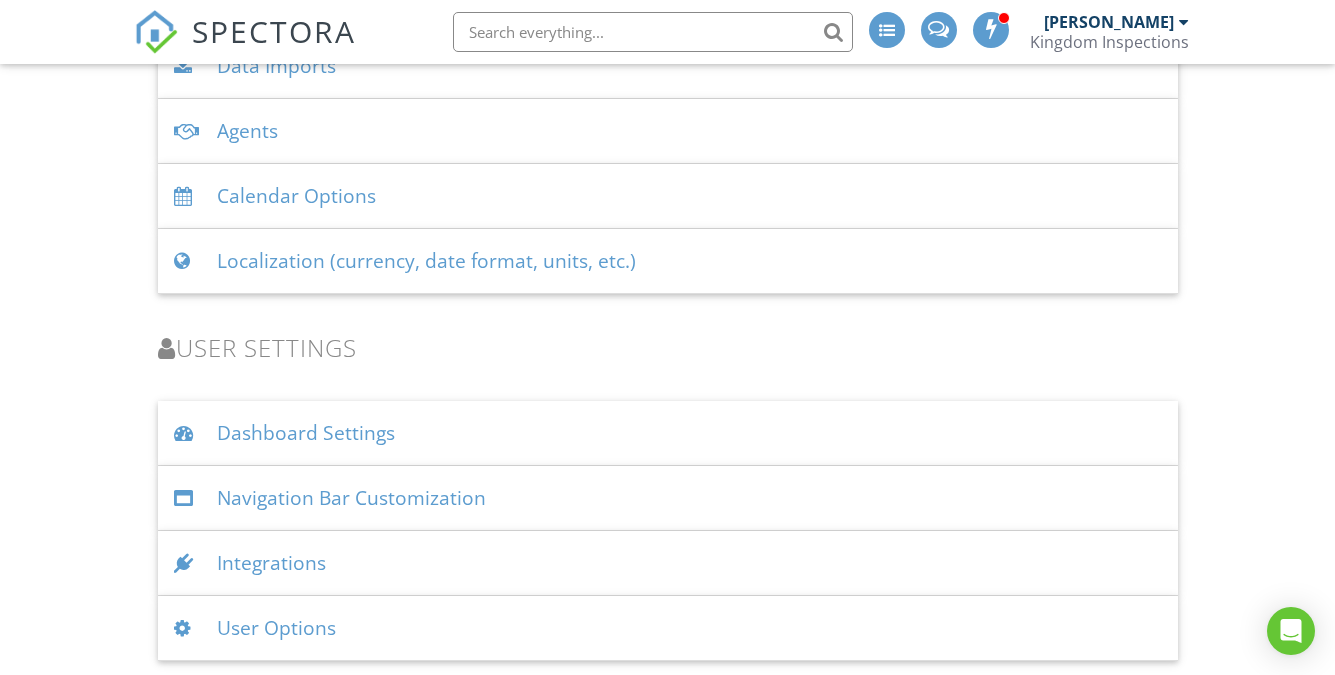 click on "User Options" at bounding box center [668, 628] 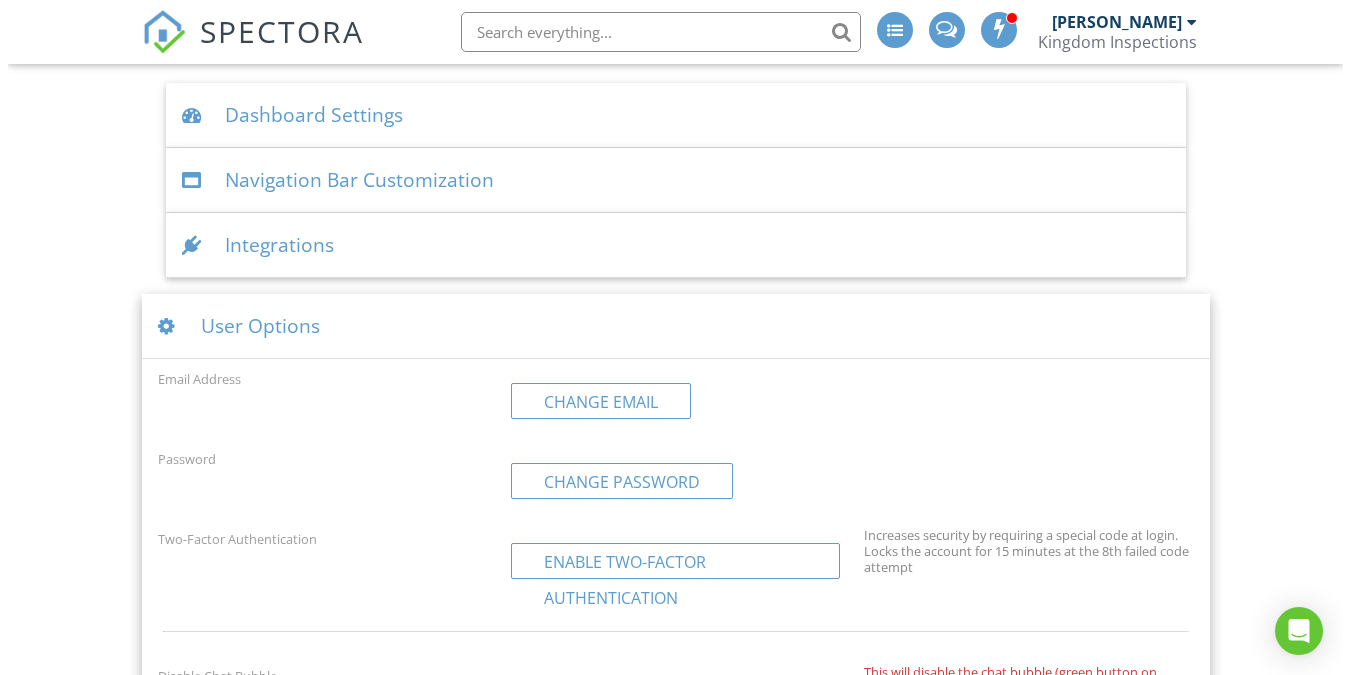 scroll, scrollTop: 2984, scrollLeft: 0, axis: vertical 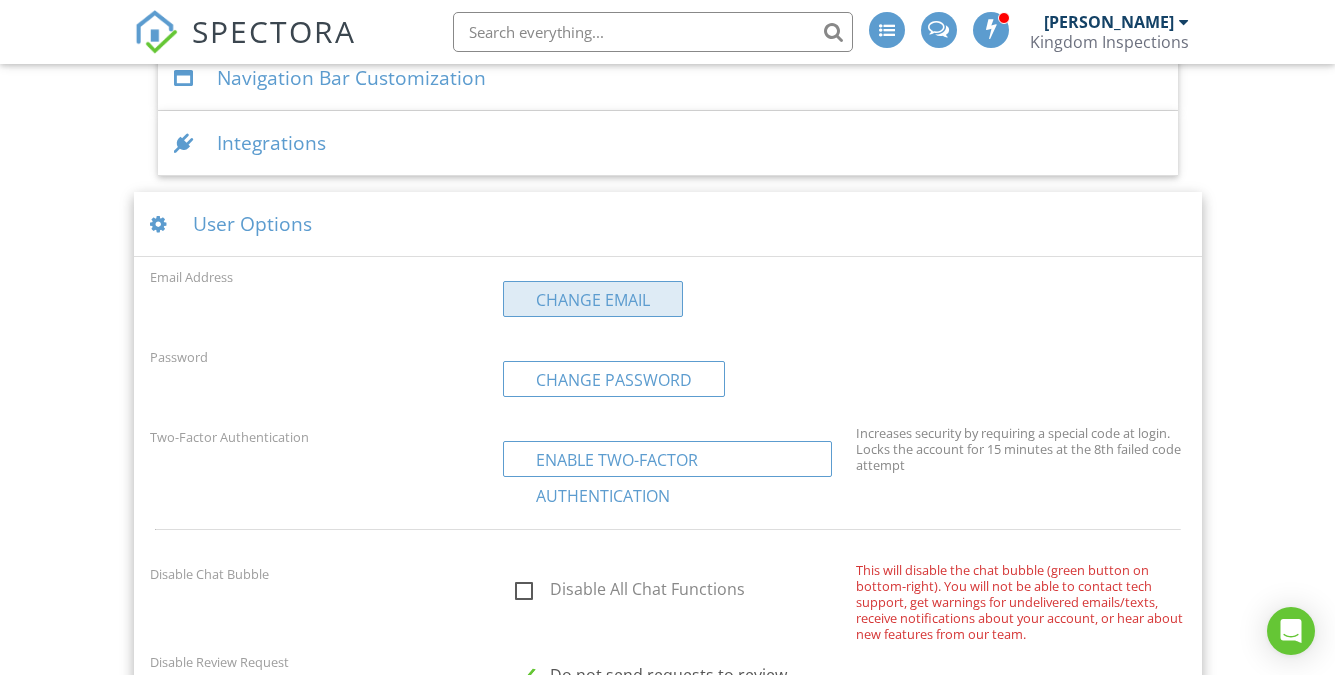 click on "Change Email" at bounding box center (593, 299) 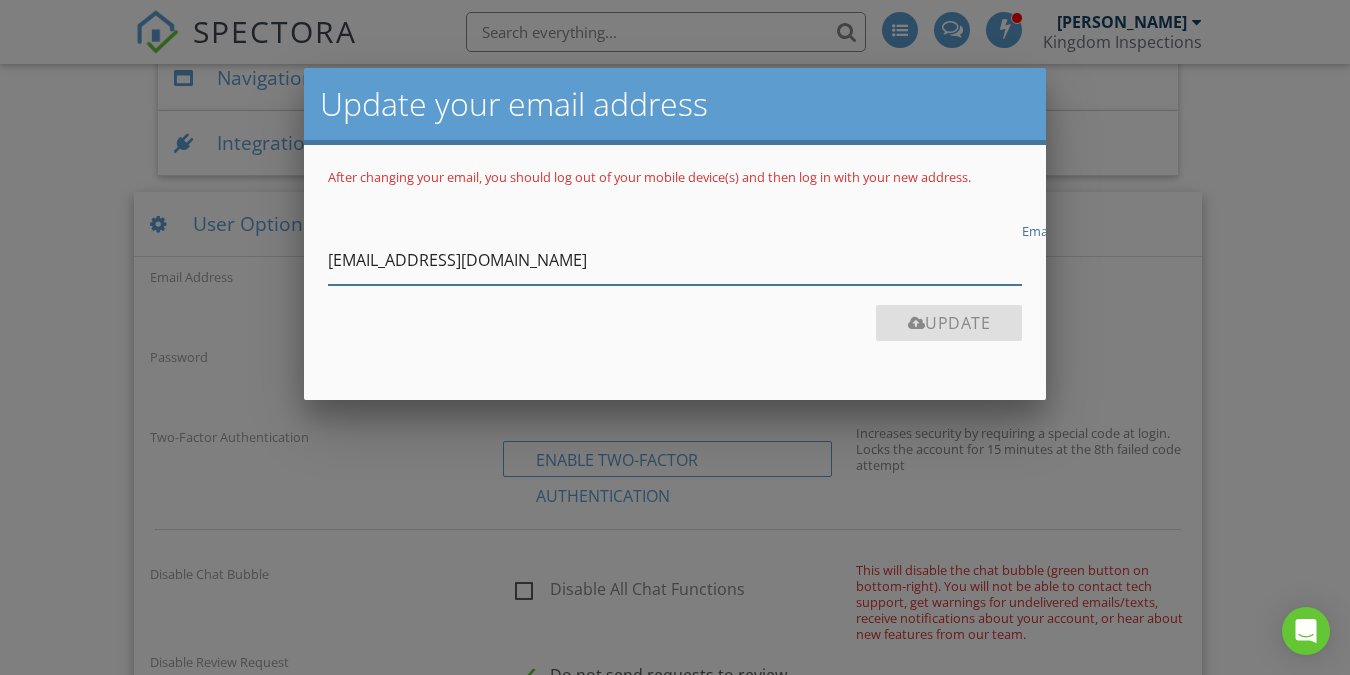 drag, startPoint x: 437, startPoint y: 257, endPoint x: 375, endPoint y: 258, distance: 62.008064 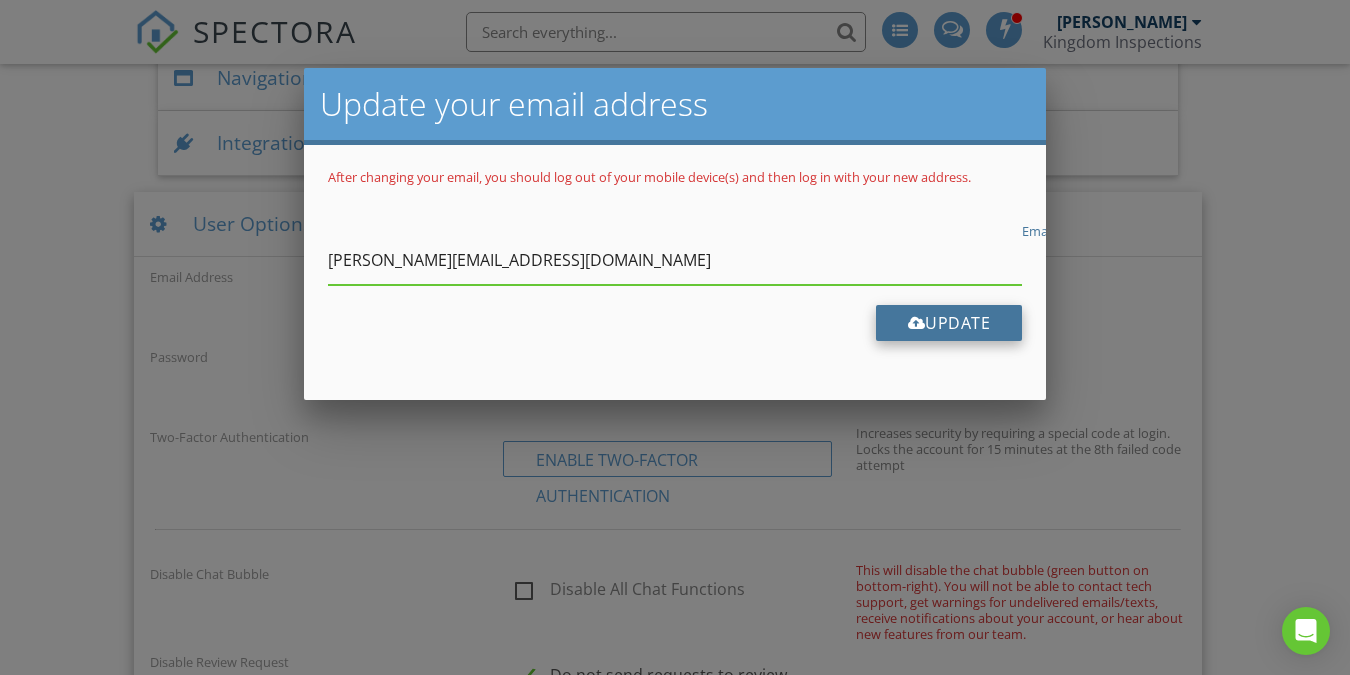 type on "[PERSON_NAME][EMAIL_ADDRESS][DOMAIN_NAME]" 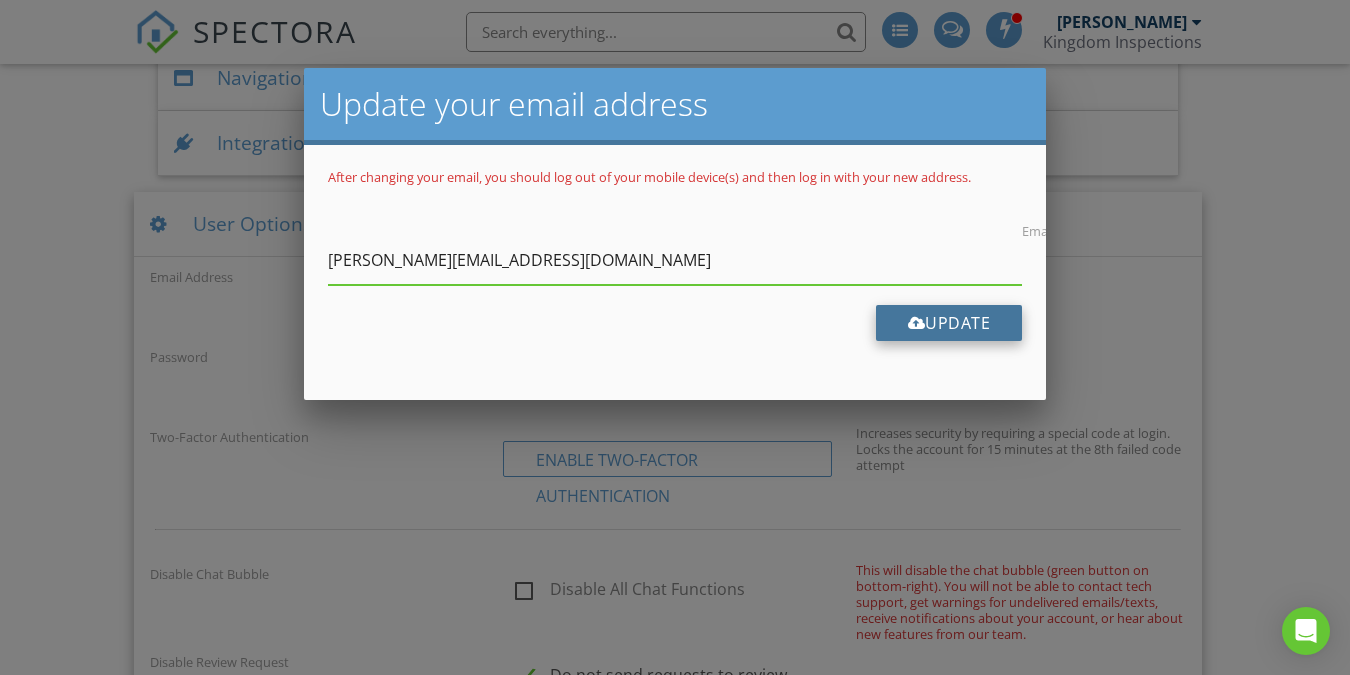 click on "Update" at bounding box center (949, 323) 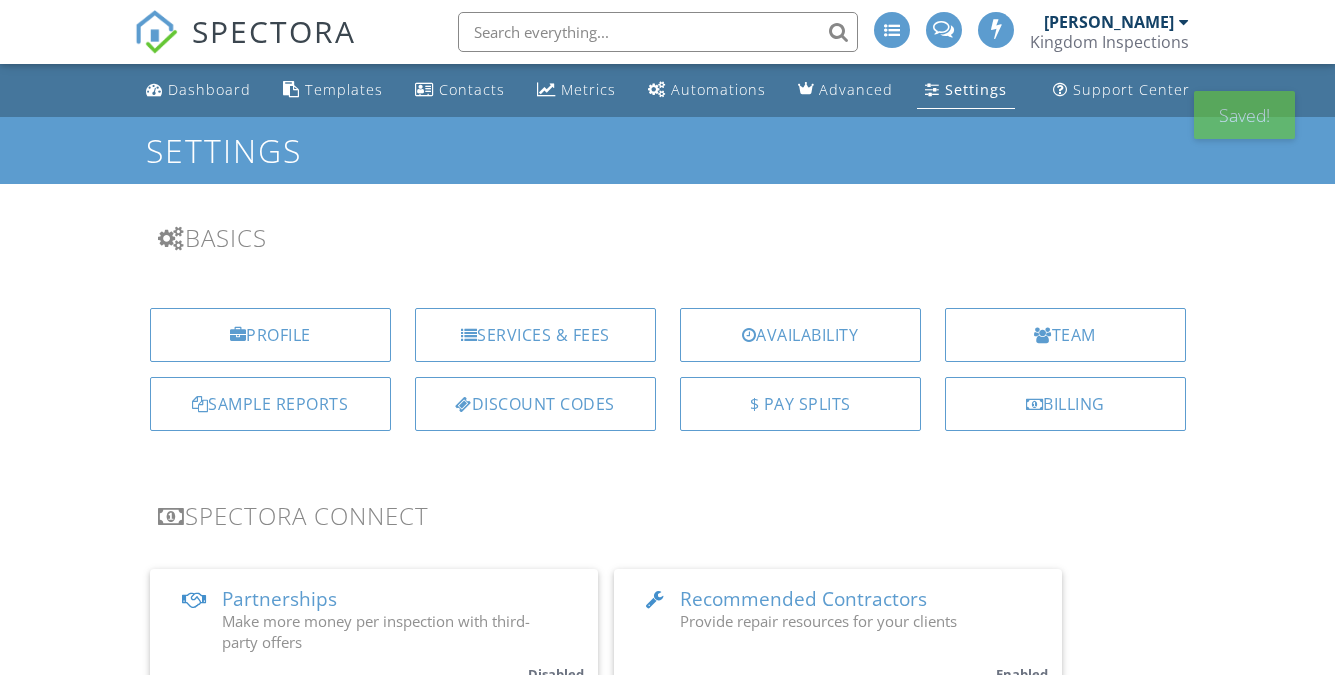 scroll, scrollTop: 0, scrollLeft: 0, axis: both 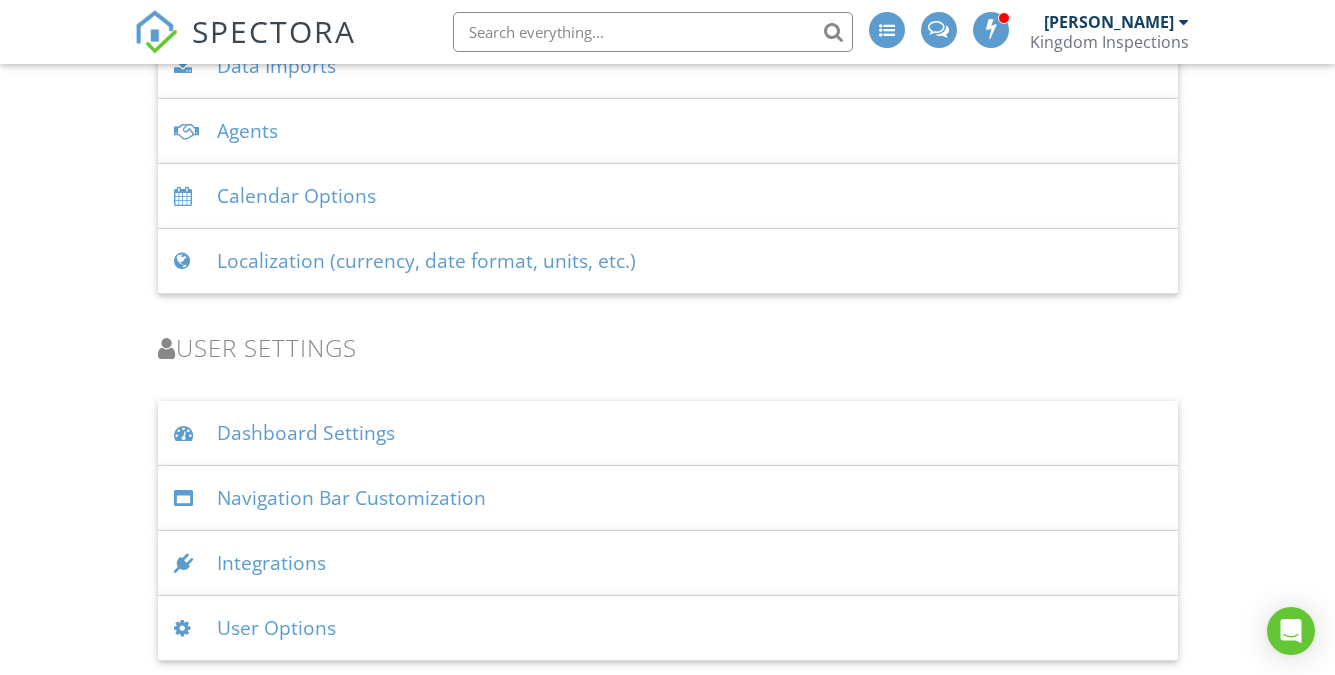 click on "User Options" at bounding box center [668, 628] 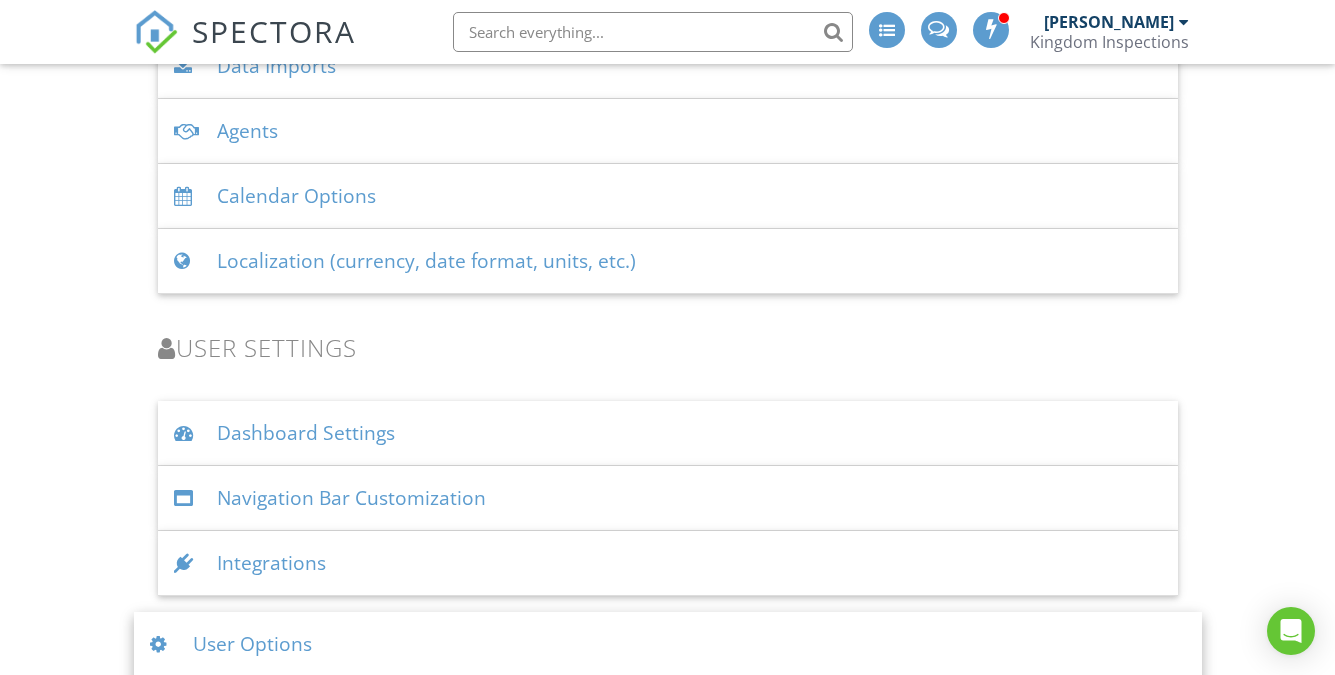 scroll, scrollTop: 3136, scrollLeft: 0, axis: vertical 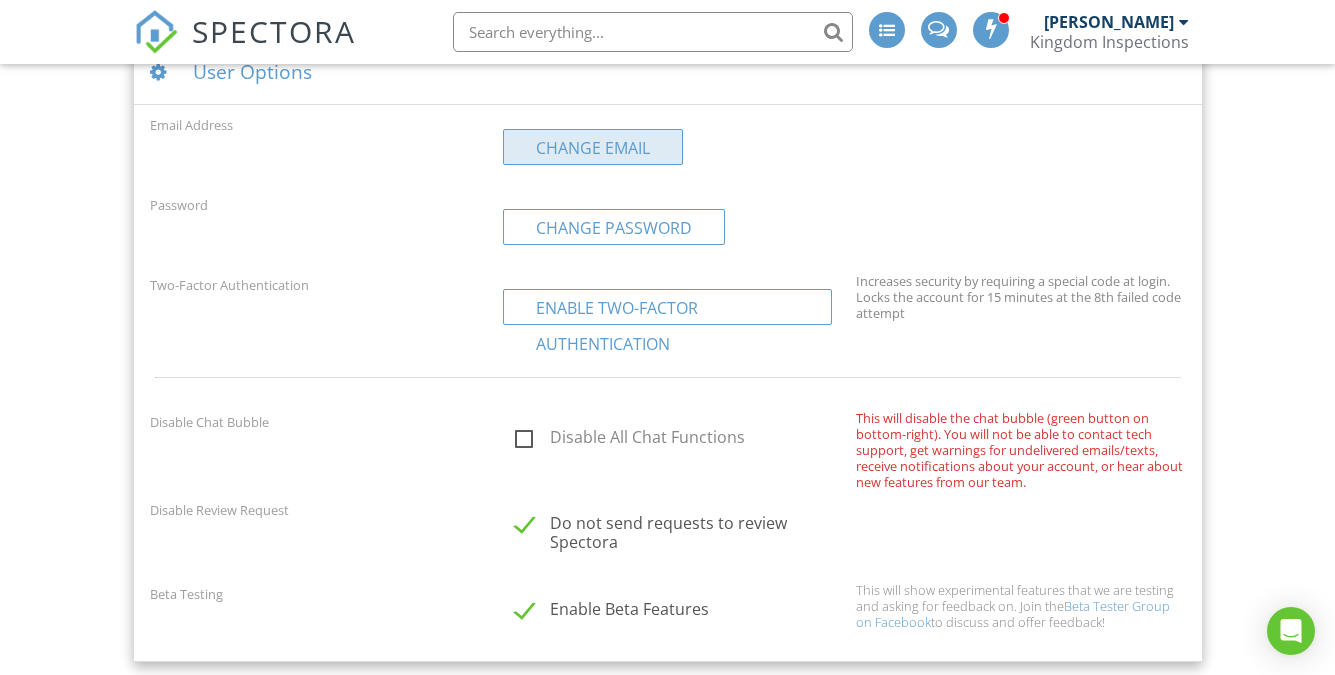 click on "Change Email" at bounding box center (593, 147) 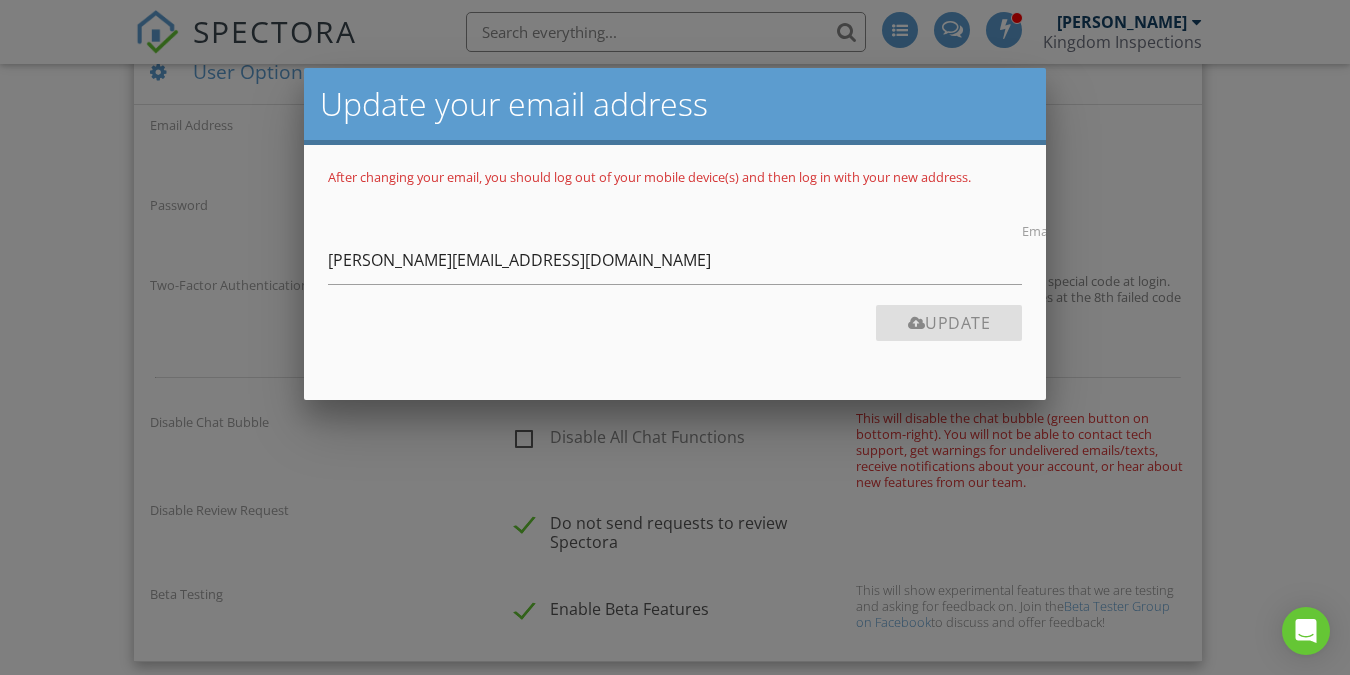 click at bounding box center (675, 322) 